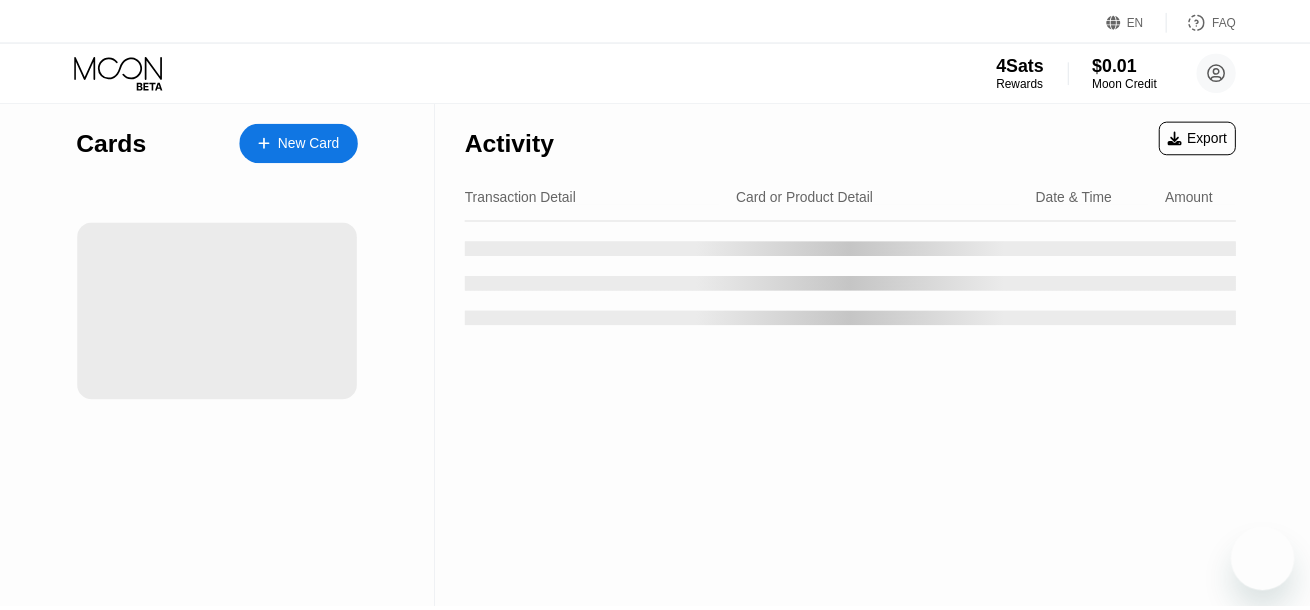 scroll, scrollTop: 0, scrollLeft: 0, axis: both 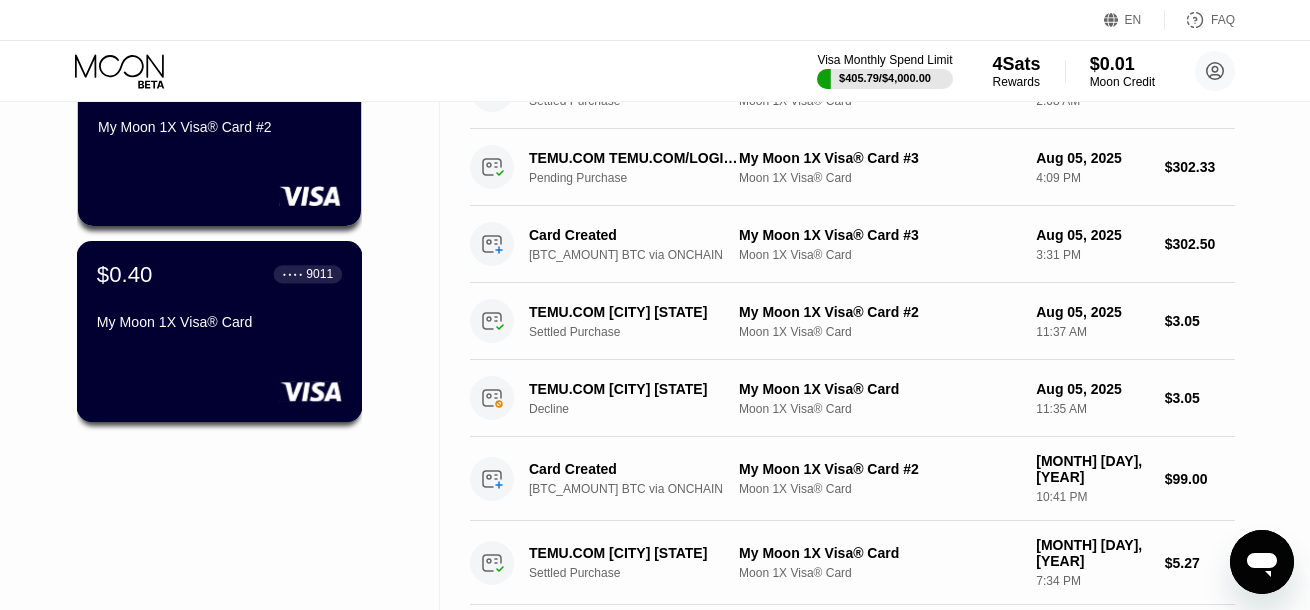 click on "My Moon 1X Visa® Card" at bounding box center (219, 322) 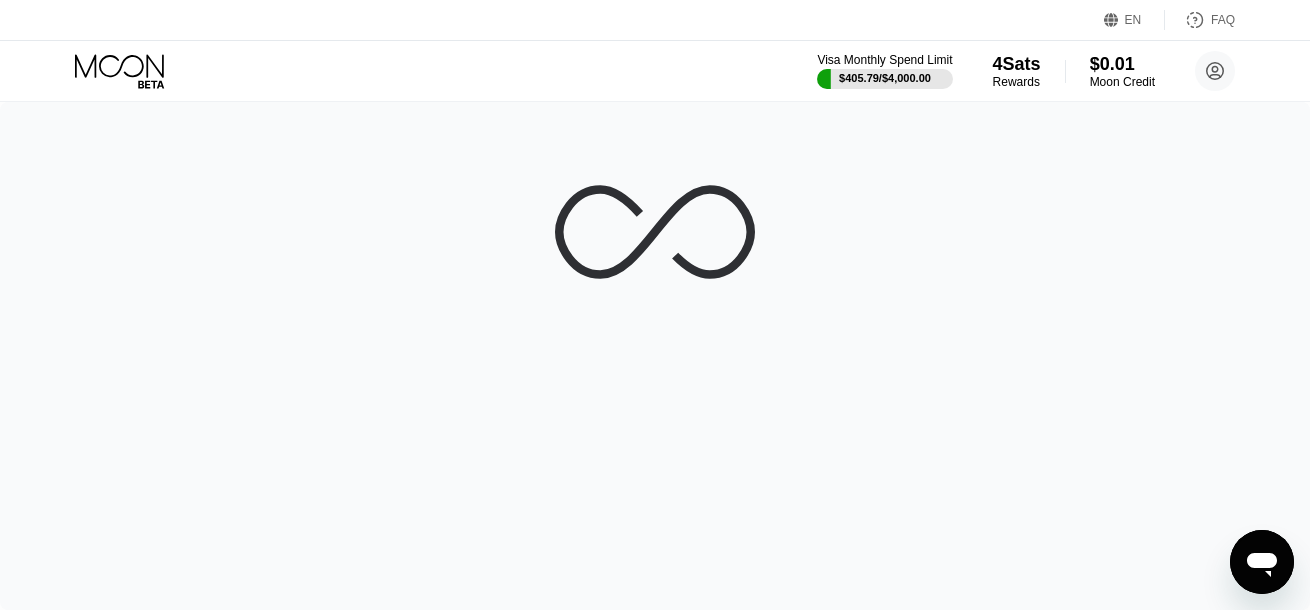 scroll, scrollTop: 0, scrollLeft: 0, axis: both 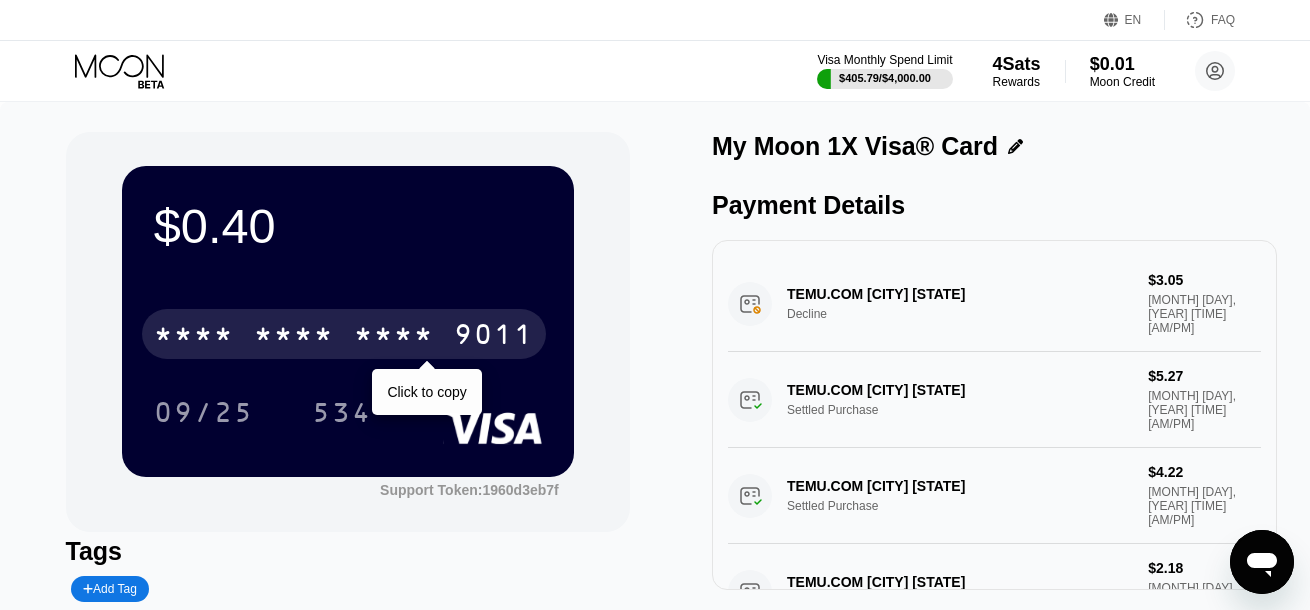 click on "* * * *" at bounding box center [294, 337] 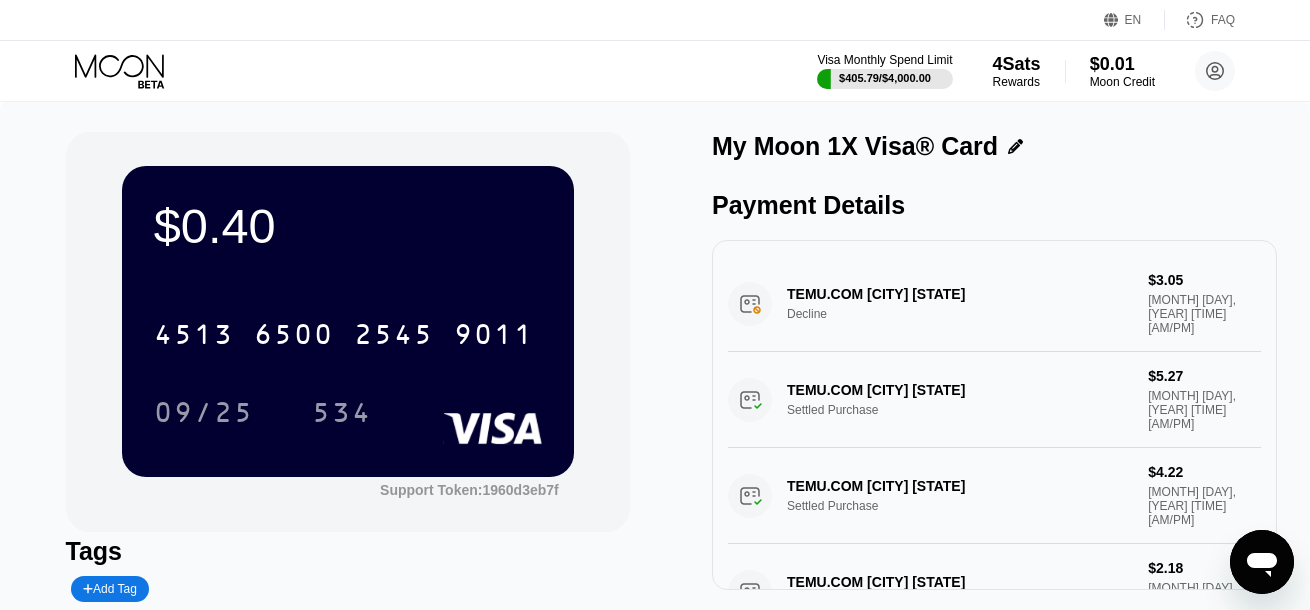 click 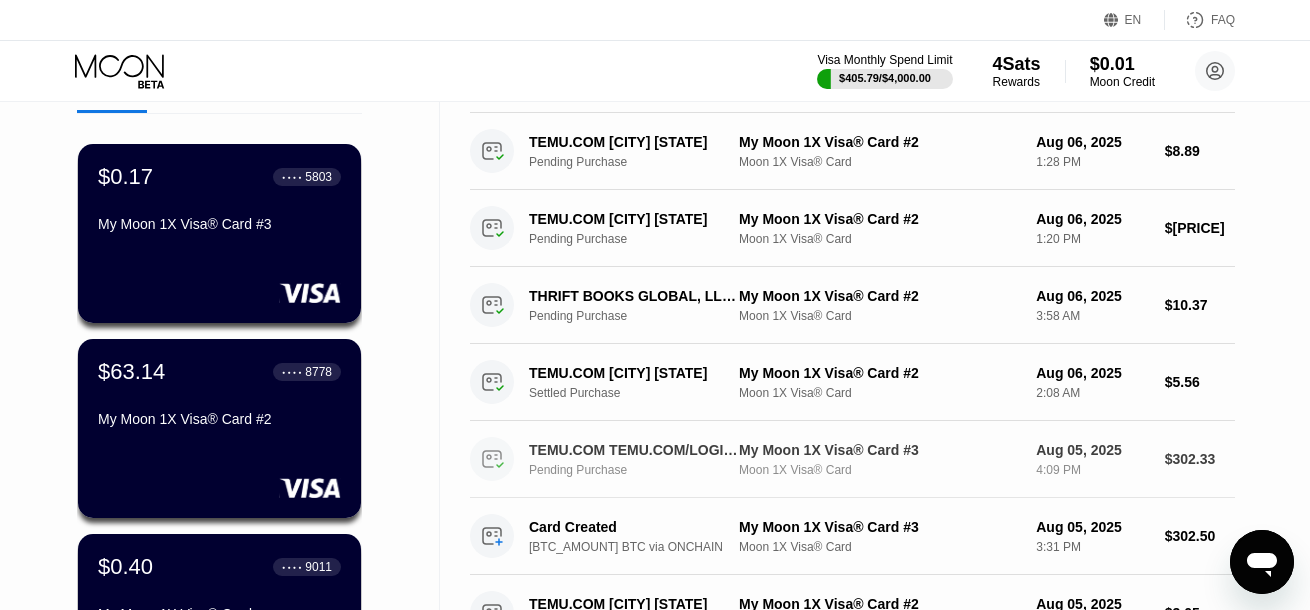 scroll, scrollTop: 200, scrollLeft: 0, axis: vertical 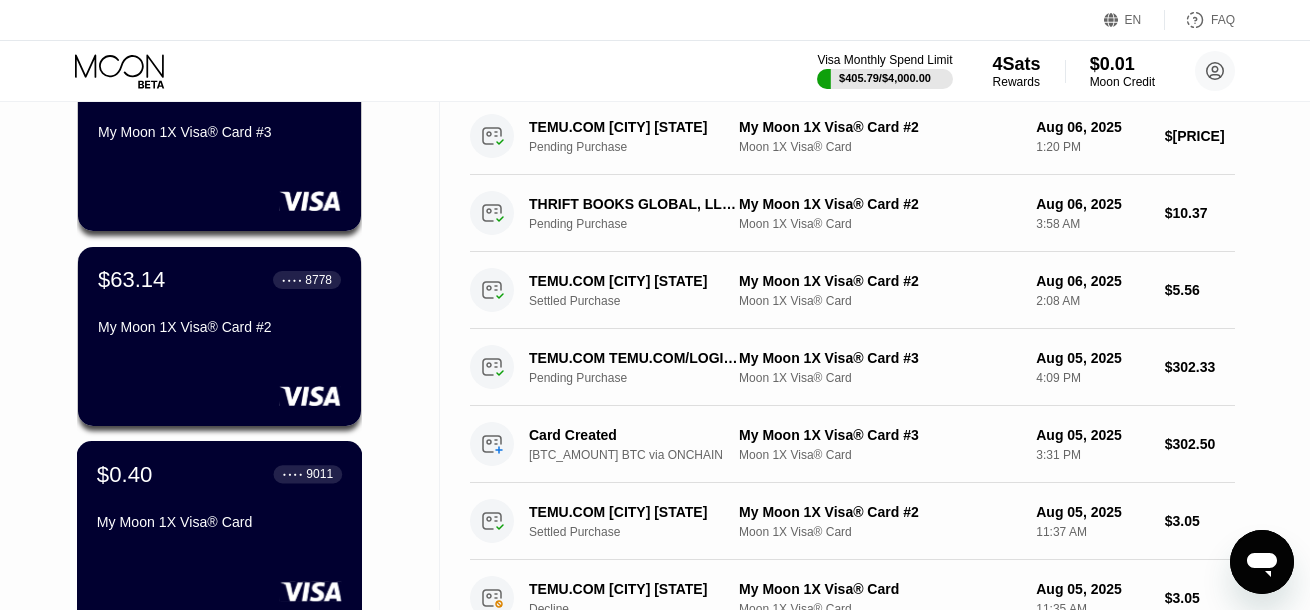 click on "$[PRICE] ● ● ● ● [LAST_FOUR] My Moon 1X Visa® Card" at bounding box center (220, 531) 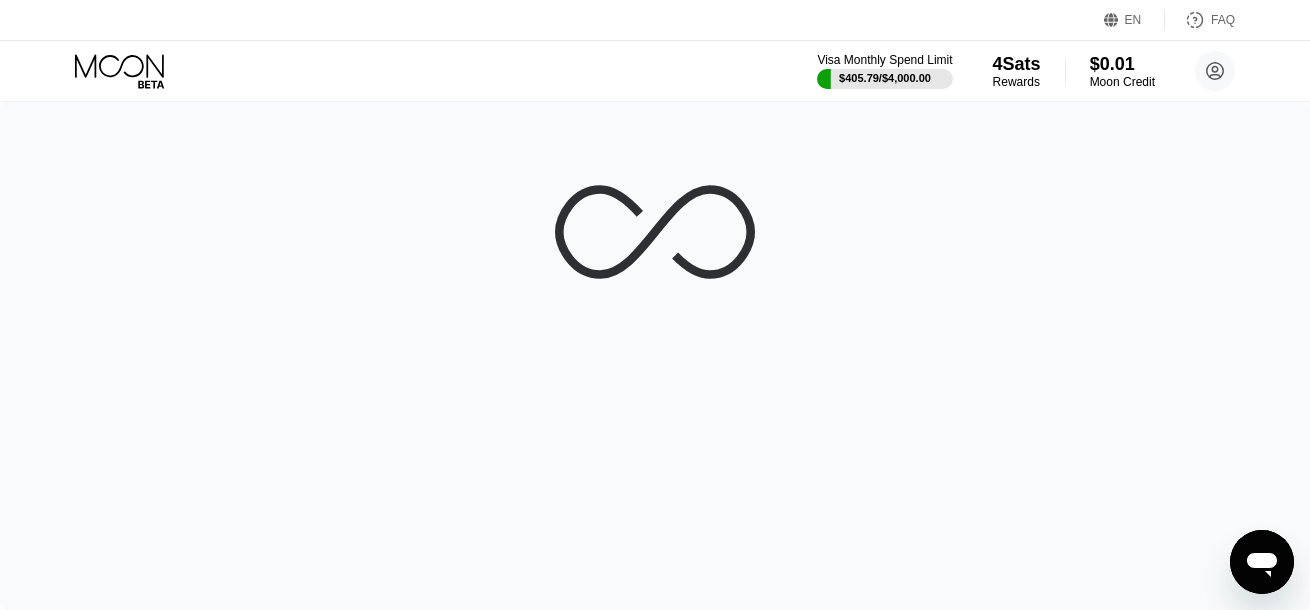 scroll, scrollTop: 0, scrollLeft: 0, axis: both 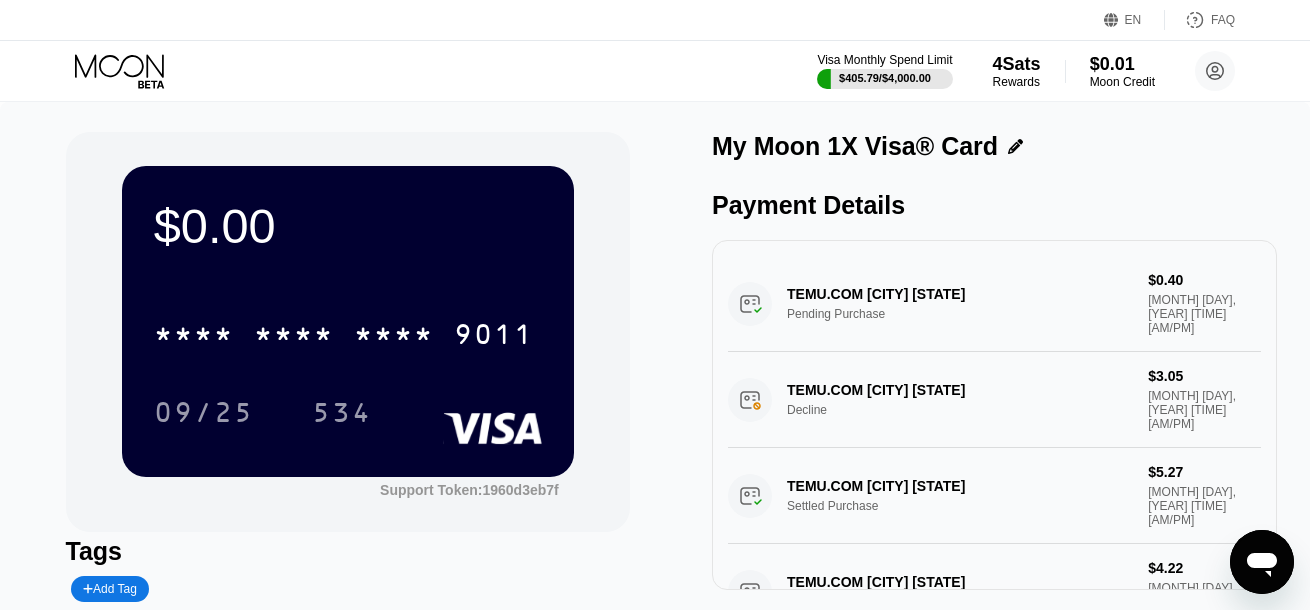 drag, startPoint x: 799, startPoint y: 299, endPoint x: 949, endPoint y: 303, distance: 150.05333 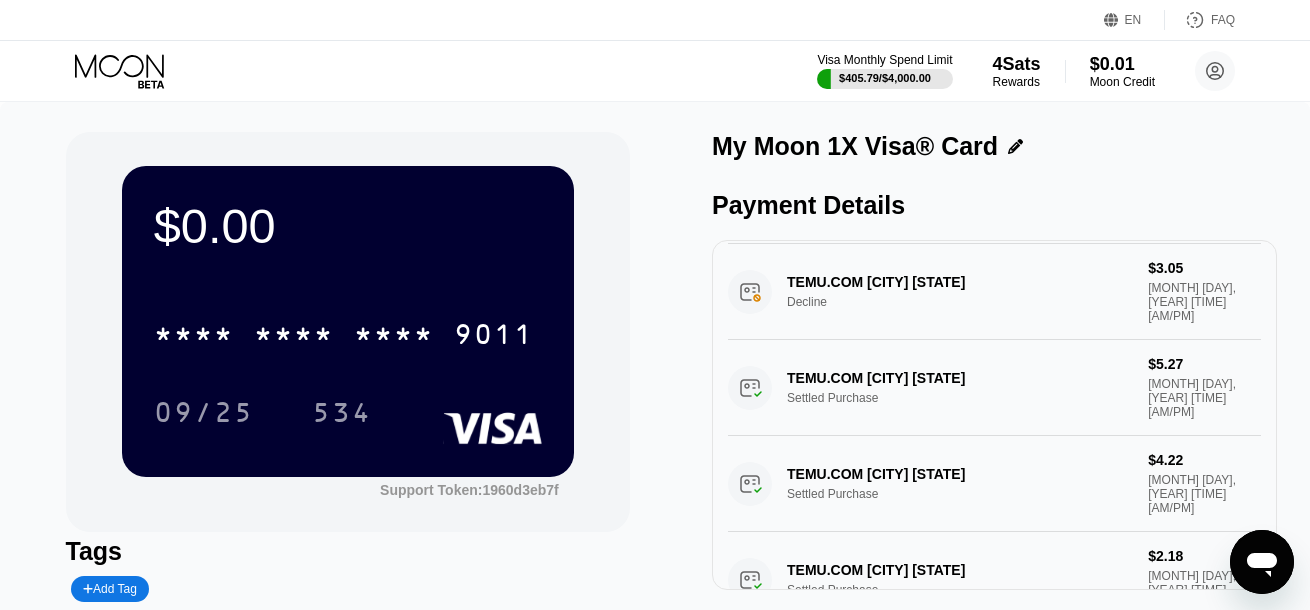 scroll, scrollTop: 0, scrollLeft: 0, axis: both 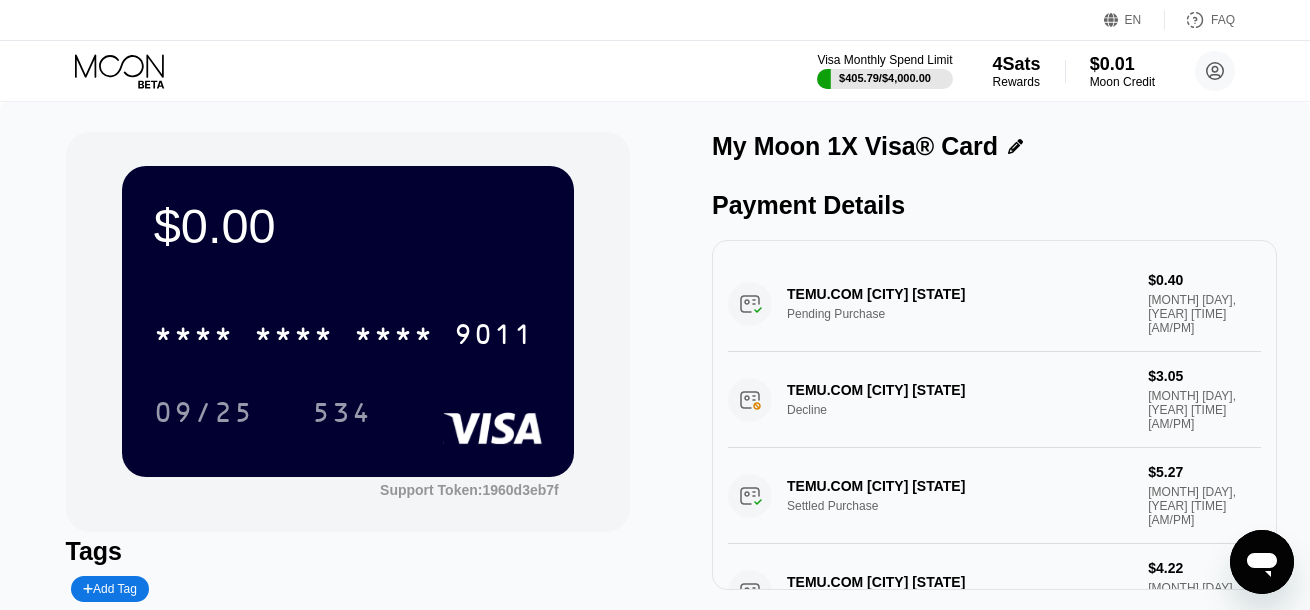 drag, startPoint x: 711, startPoint y: 168, endPoint x: 975, endPoint y: 169, distance: 264.0019 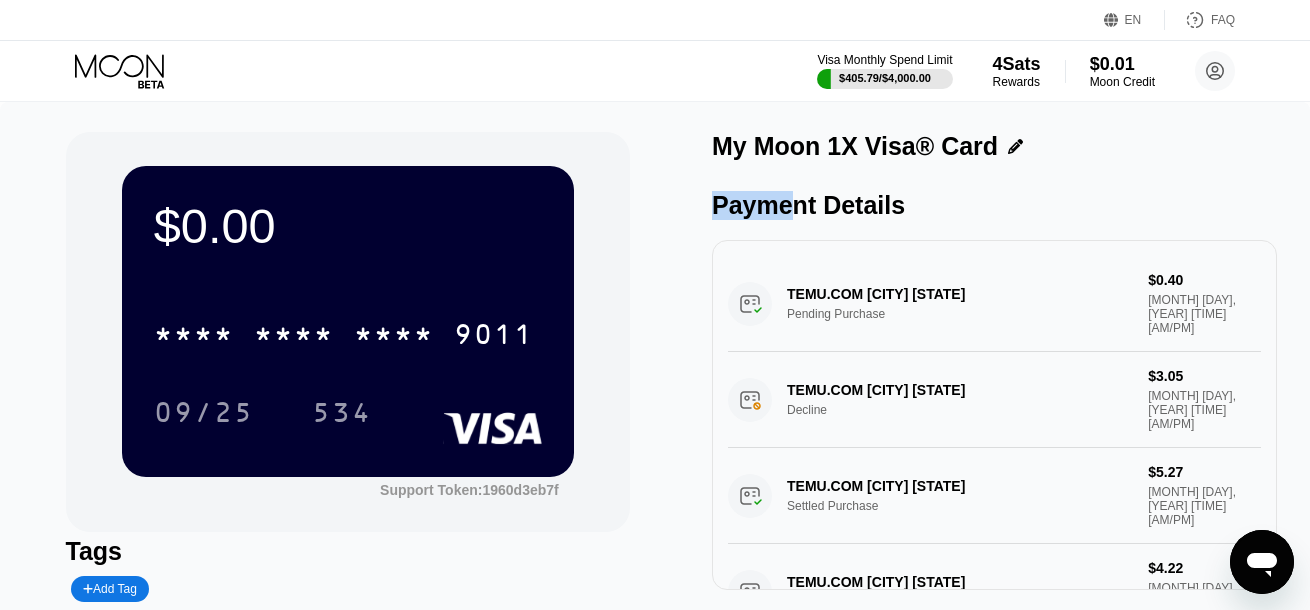 drag, startPoint x: 716, startPoint y: 216, endPoint x: 982, endPoint y: 216, distance: 266 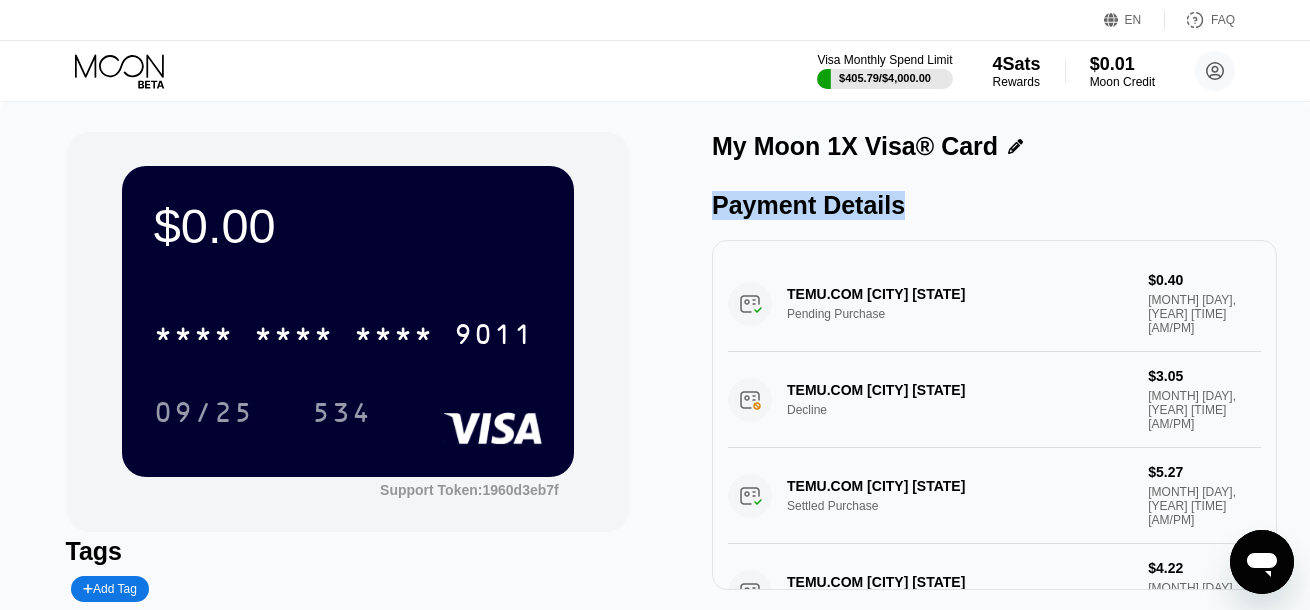 click on "Payment Details" at bounding box center (994, 205) 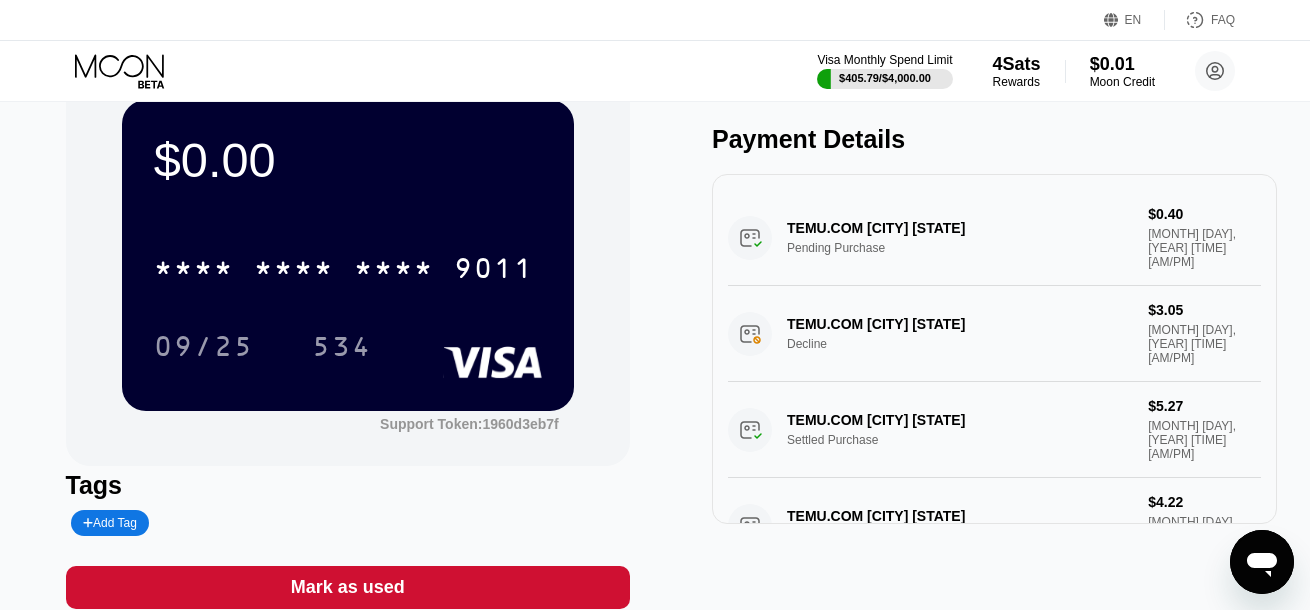 scroll, scrollTop: 100, scrollLeft: 0, axis: vertical 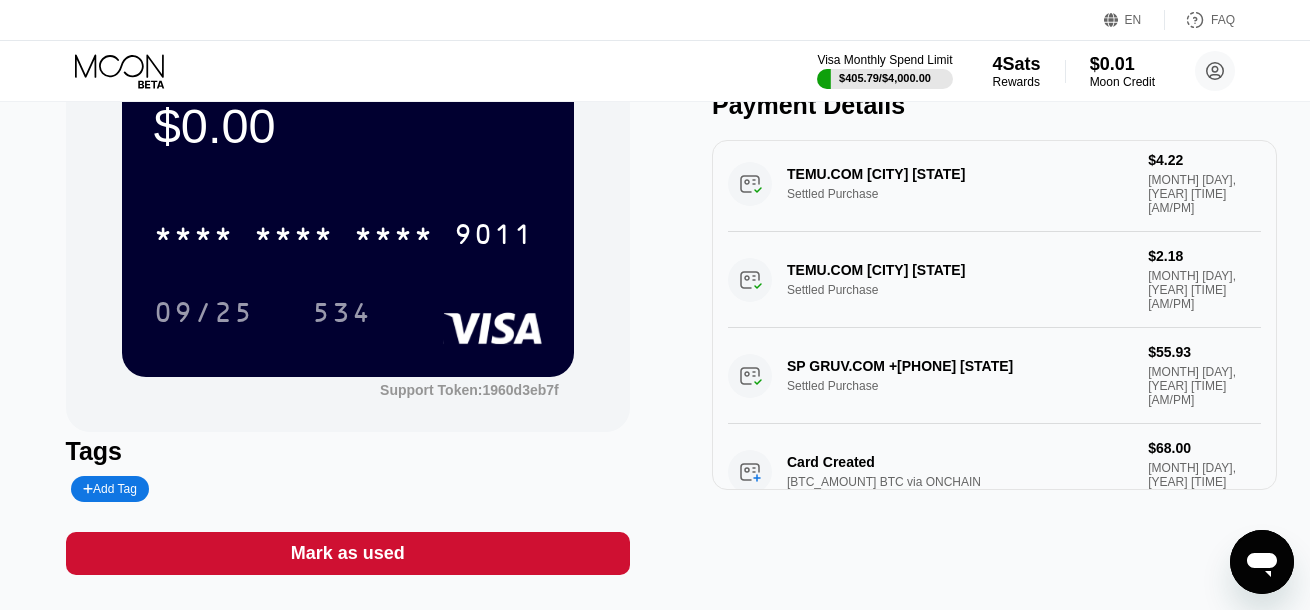 drag, startPoint x: 843, startPoint y: 444, endPoint x: 948, endPoint y: 444, distance: 105 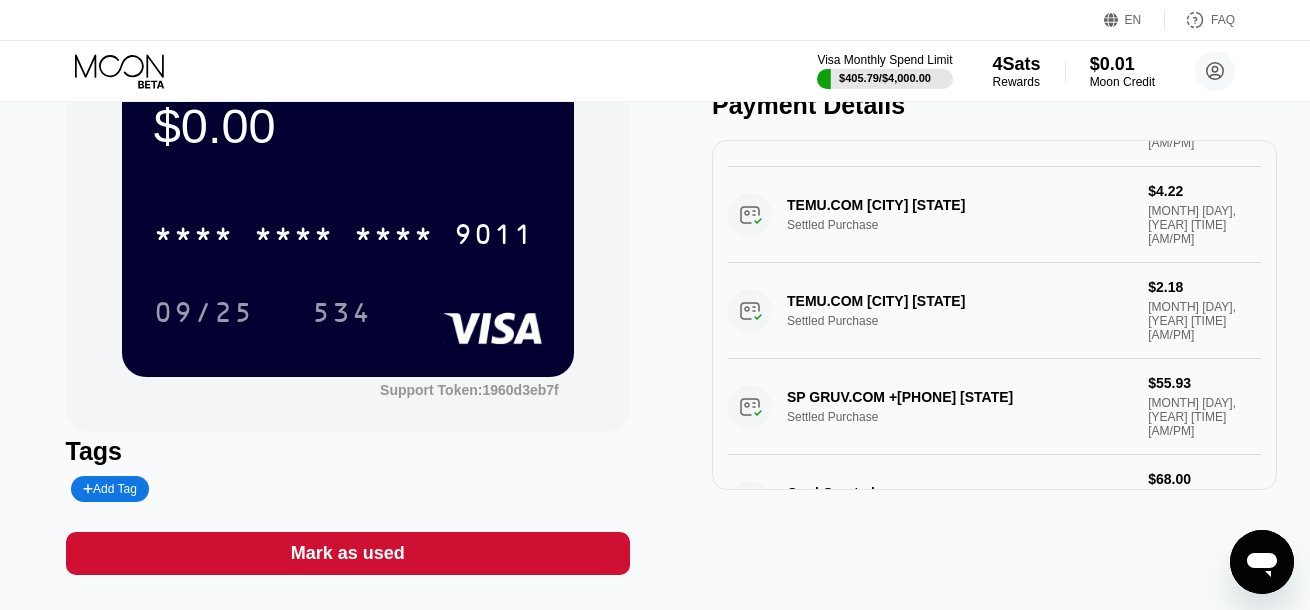 scroll, scrollTop: 308, scrollLeft: 0, axis: vertical 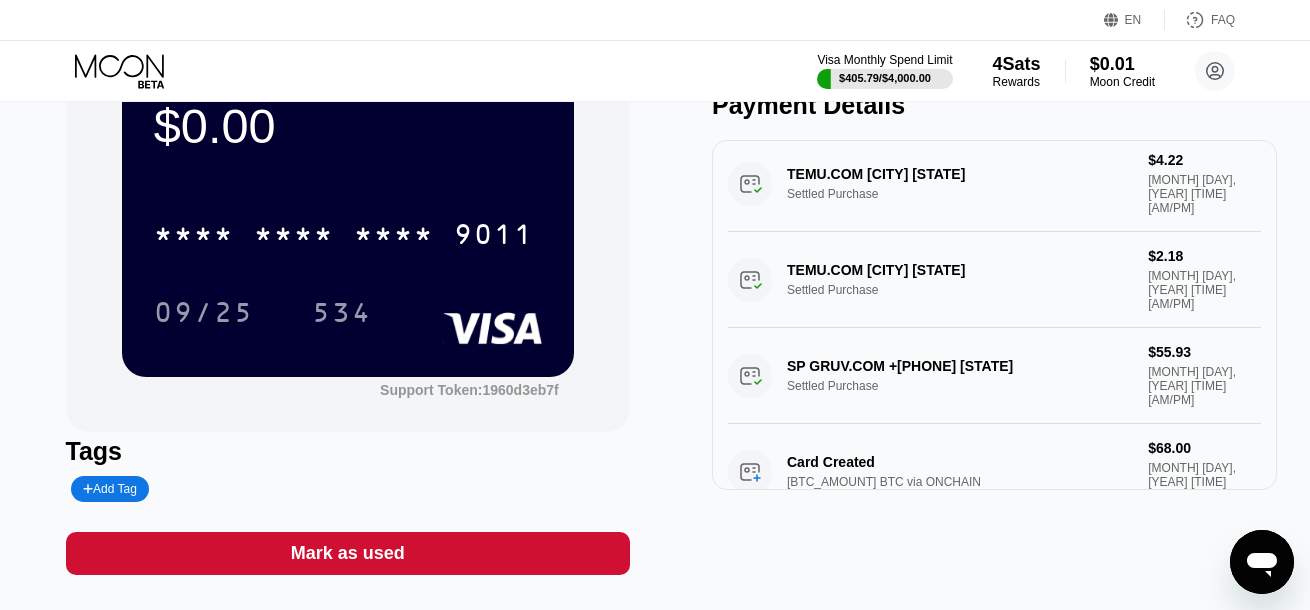 drag, startPoint x: 790, startPoint y: 439, endPoint x: 899, endPoint y: 439, distance: 109 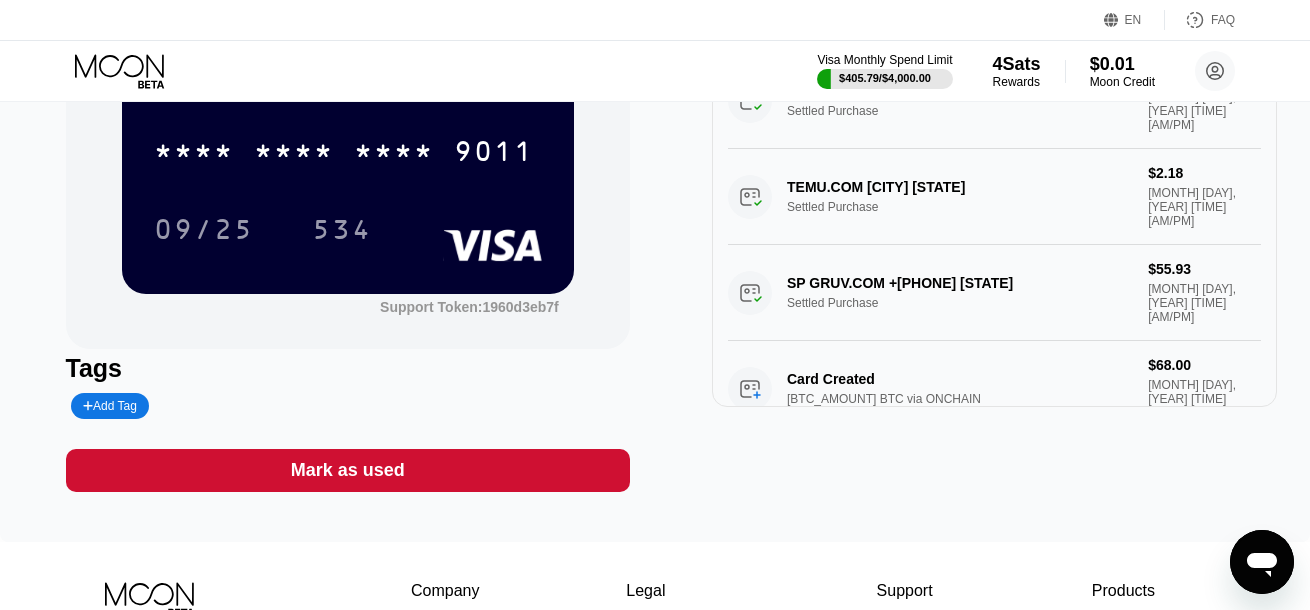 scroll, scrollTop: 100, scrollLeft: 0, axis: vertical 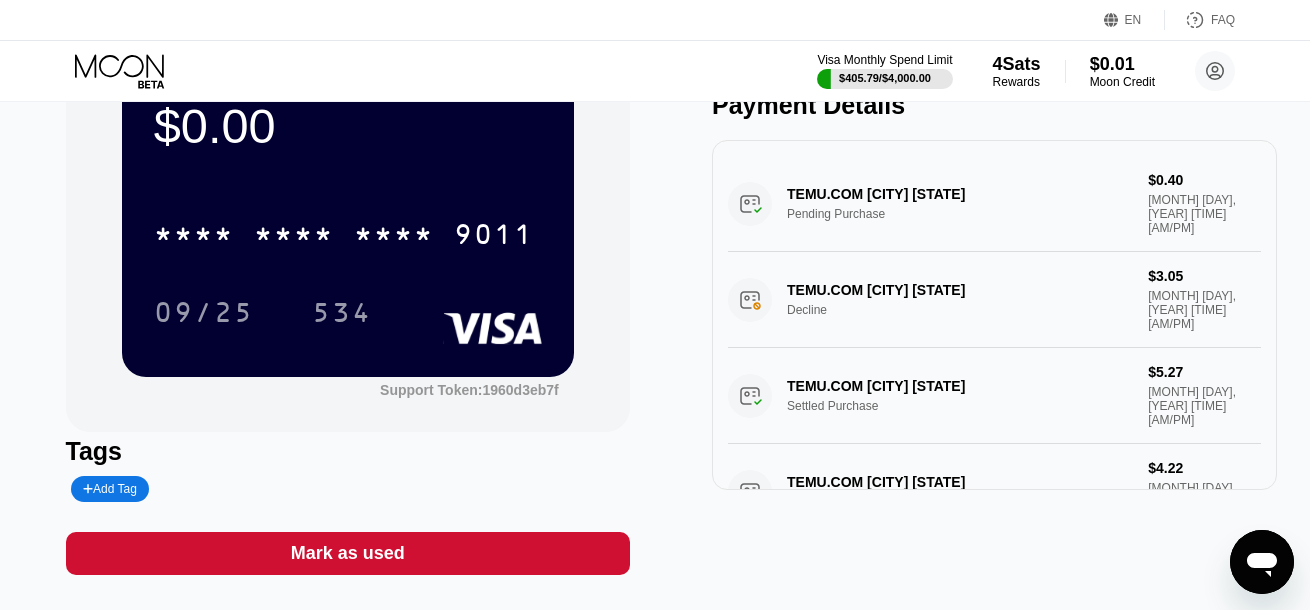 drag, startPoint x: 925, startPoint y: 297, endPoint x: 956, endPoint y: 297, distance: 31 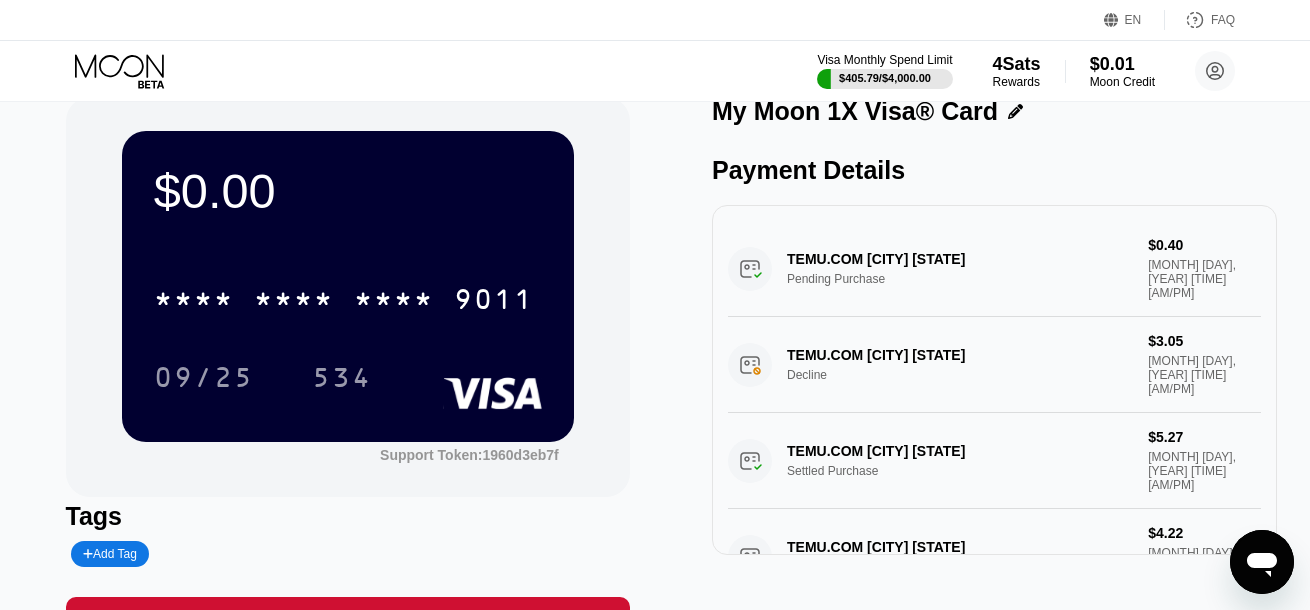 scroll, scrollTop: 0, scrollLeft: 0, axis: both 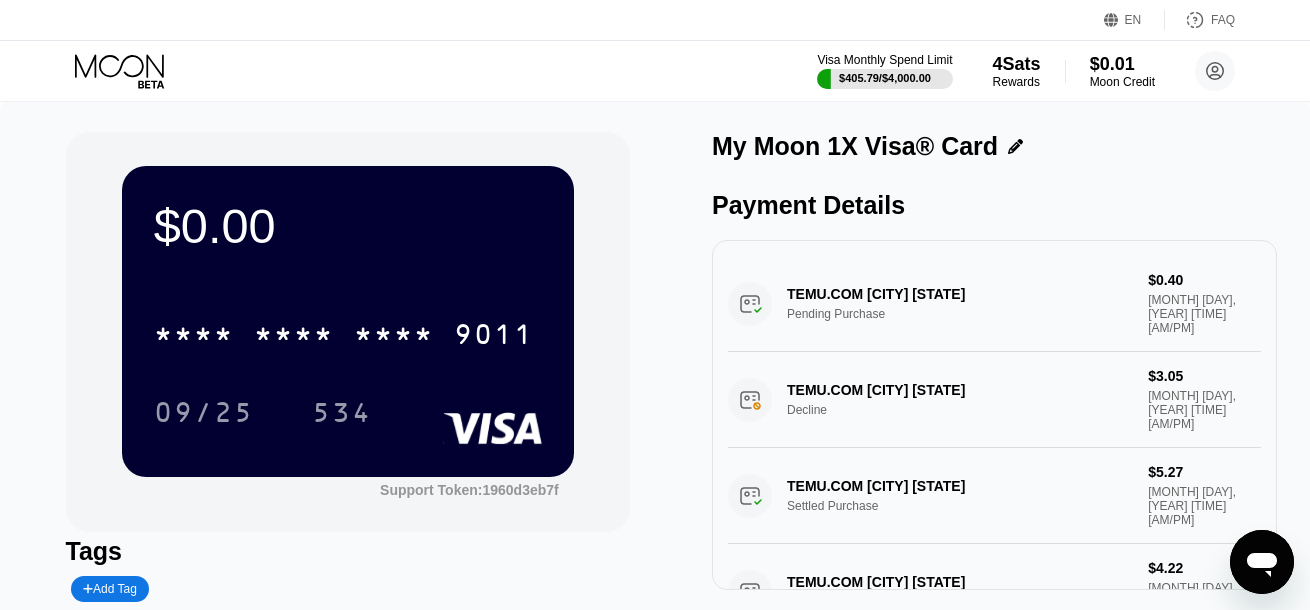 drag, startPoint x: 1160, startPoint y: 311, endPoint x: 1197, endPoint y: 313, distance: 37.054016 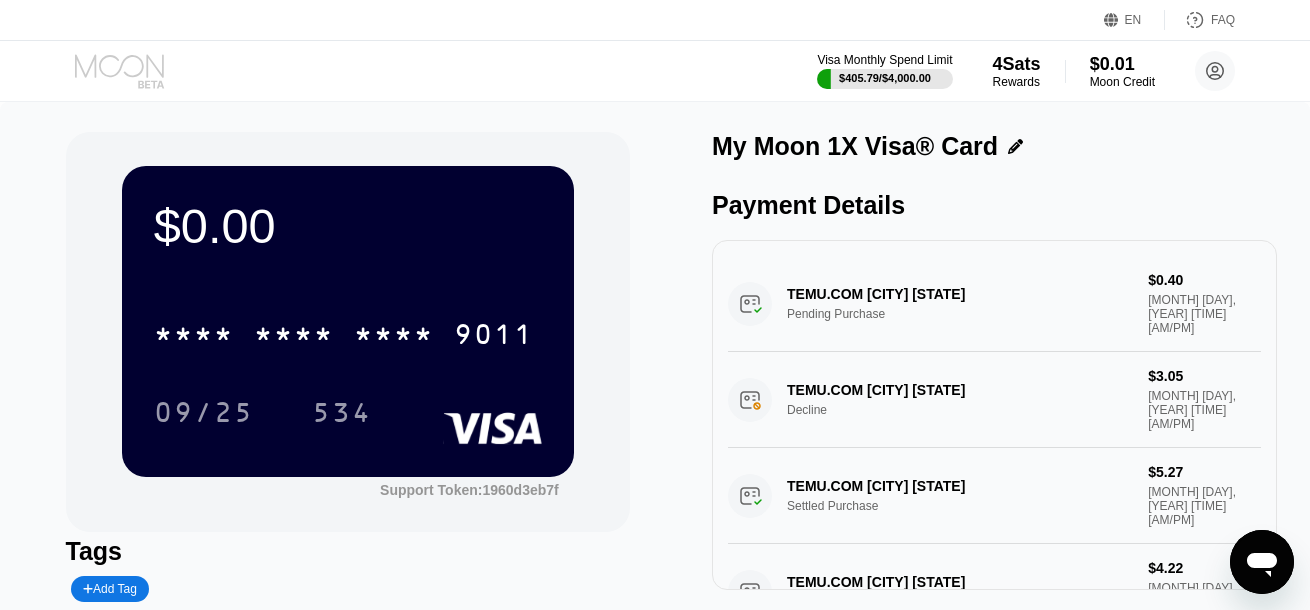 click 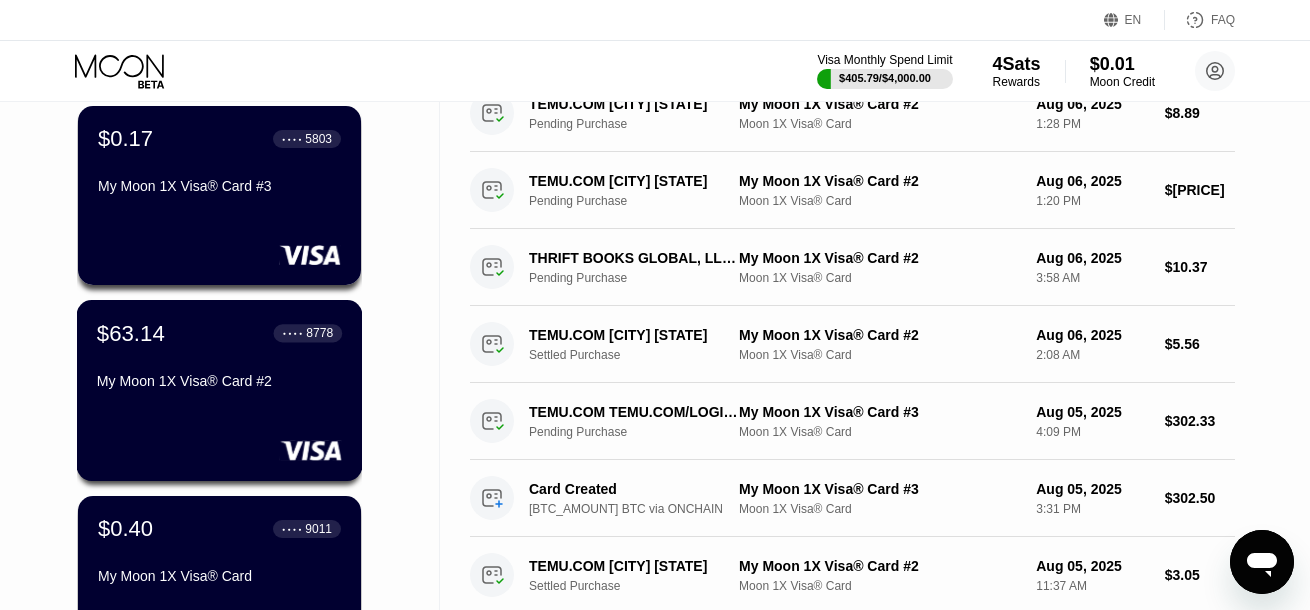 scroll, scrollTop: 0, scrollLeft: 0, axis: both 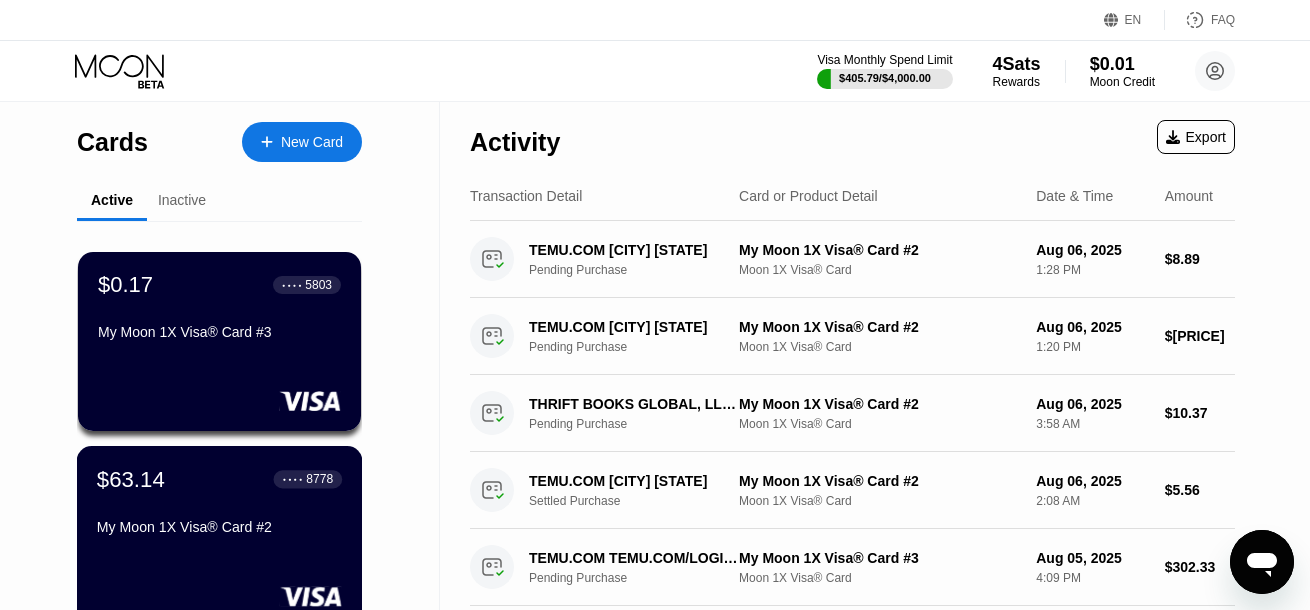 click on "$[PRICE] ● ● ● ● [LAST_FOUR] My Moon 1X Visa® Card #2" at bounding box center [219, 504] 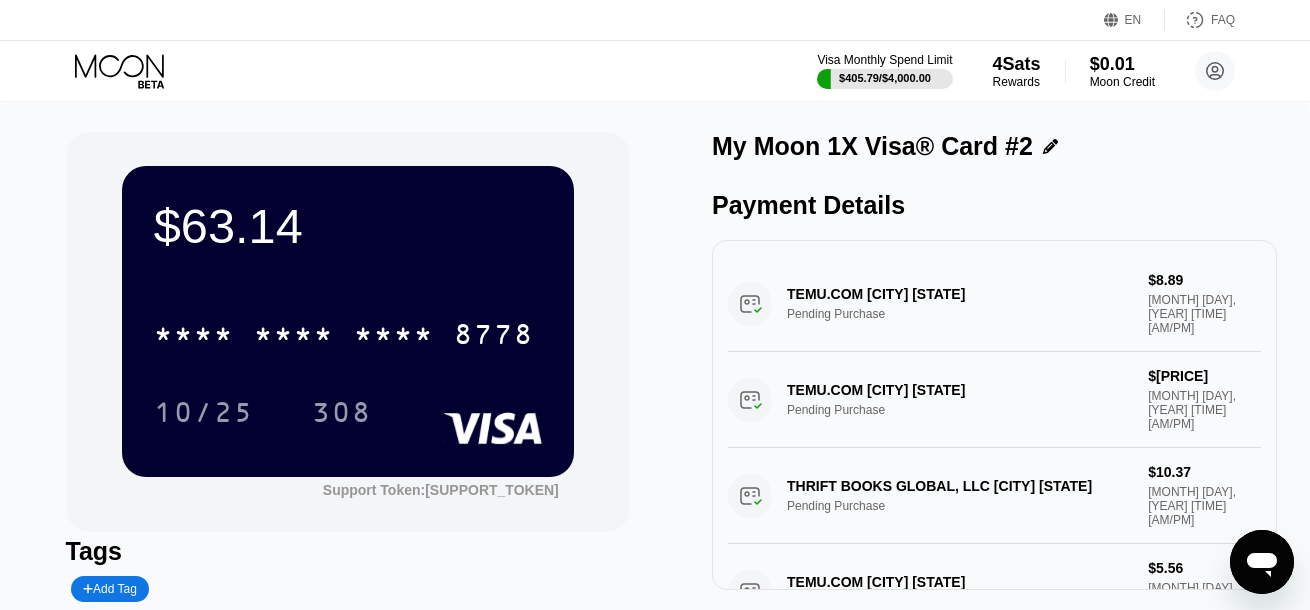 scroll, scrollTop: 231, scrollLeft: 0, axis: vertical 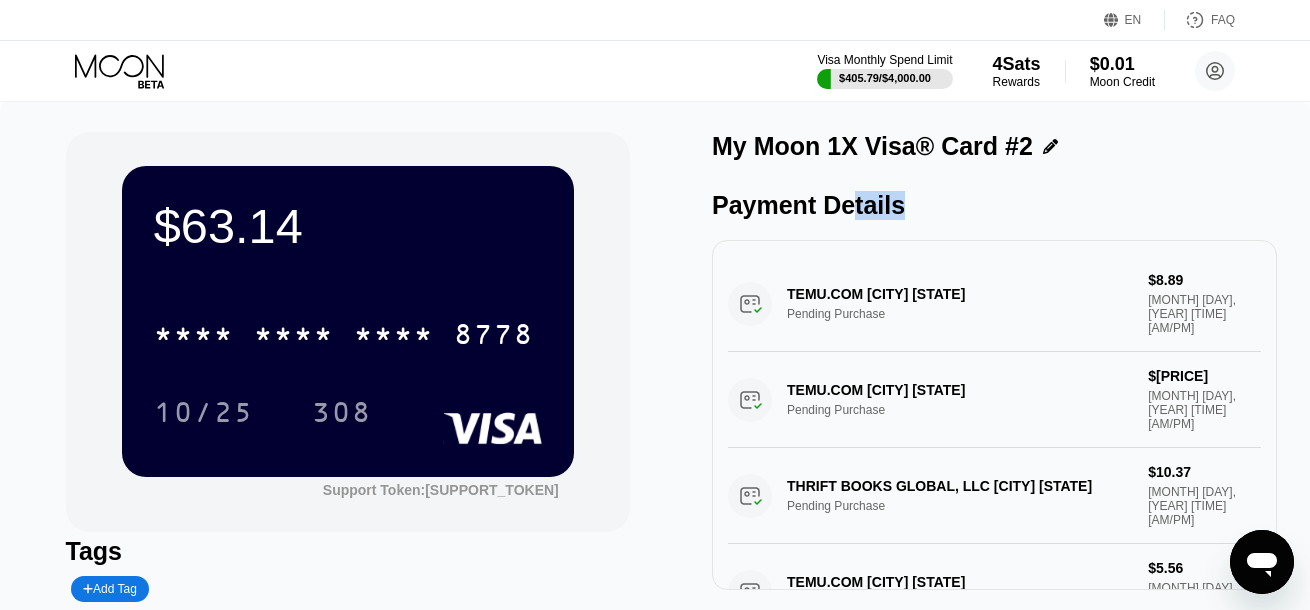 drag, startPoint x: 896, startPoint y: 218, endPoint x: 773, endPoint y: 213, distance: 123.101585 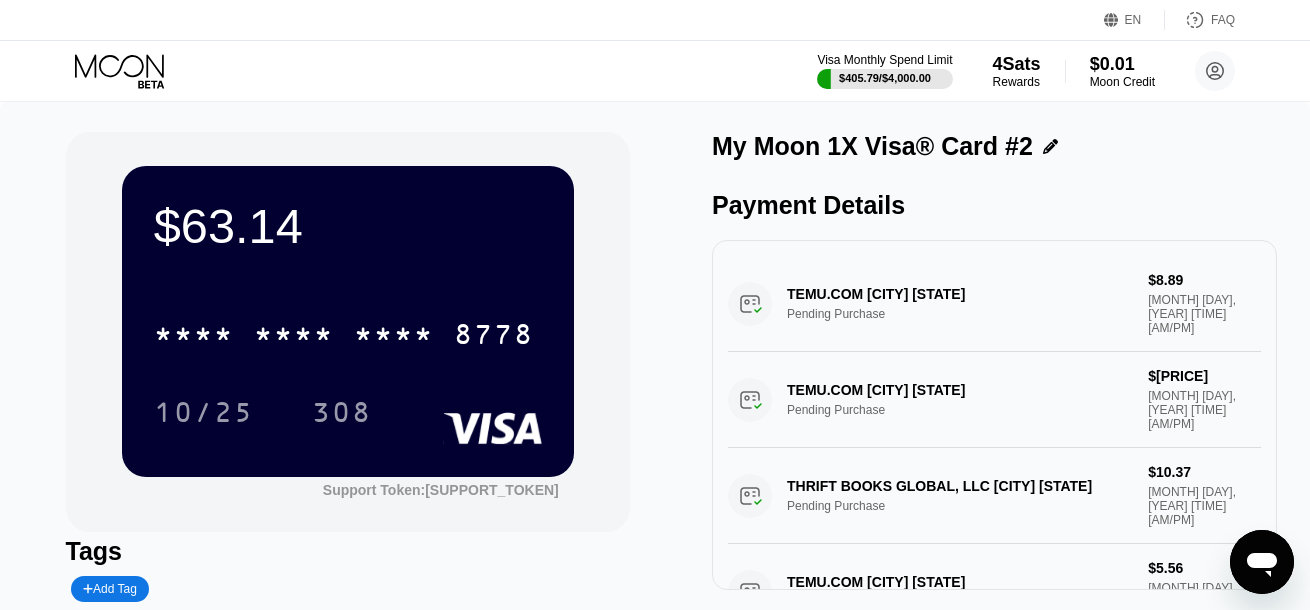 click on "Payment Details" at bounding box center [994, 205] 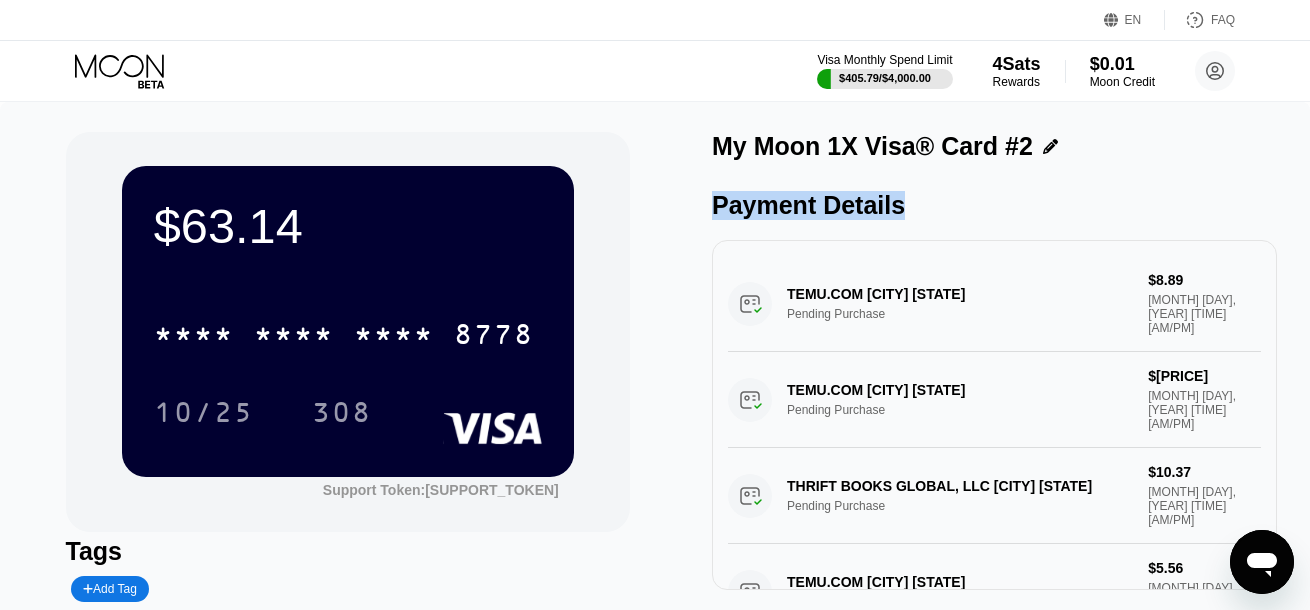 drag, startPoint x: 896, startPoint y: 218, endPoint x: 700, endPoint y: 213, distance: 196.06377 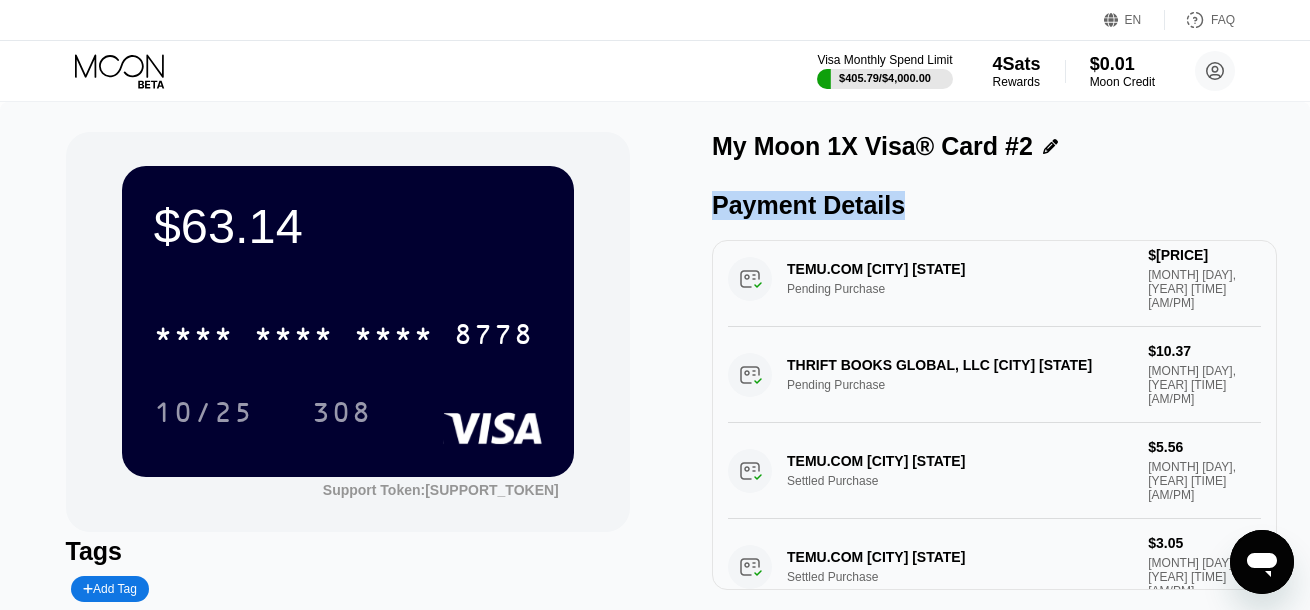 scroll, scrollTop: 231, scrollLeft: 0, axis: vertical 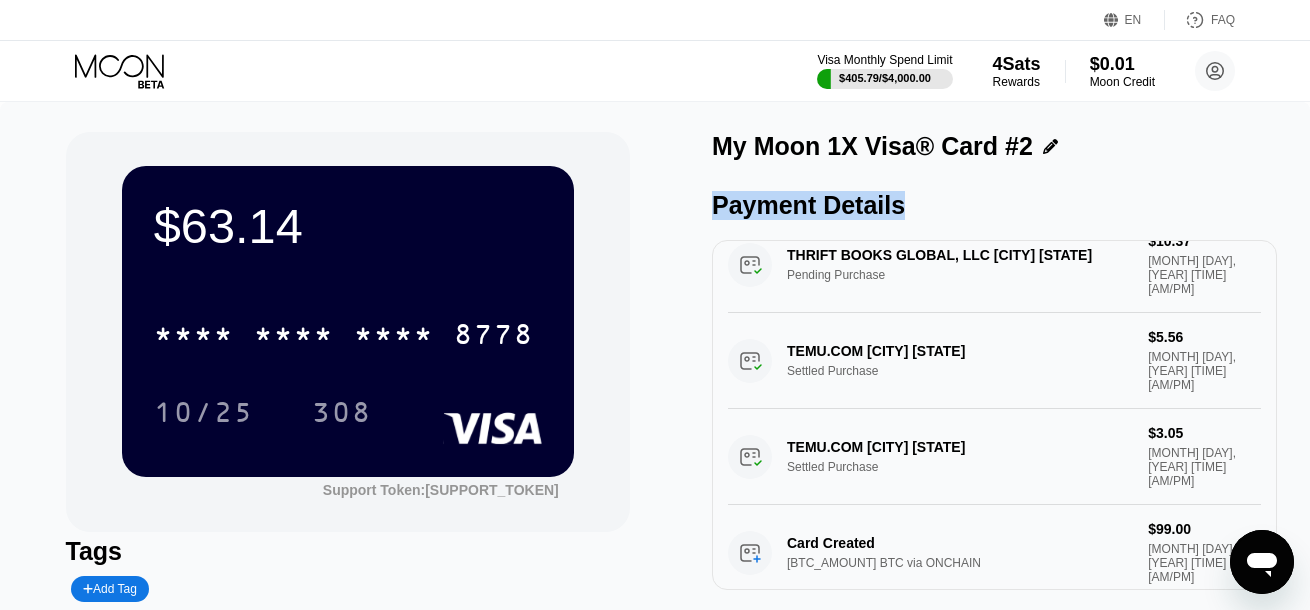 drag, startPoint x: 1122, startPoint y: 411, endPoint x: 1163, endPoint y: 414, distance: 41.109608 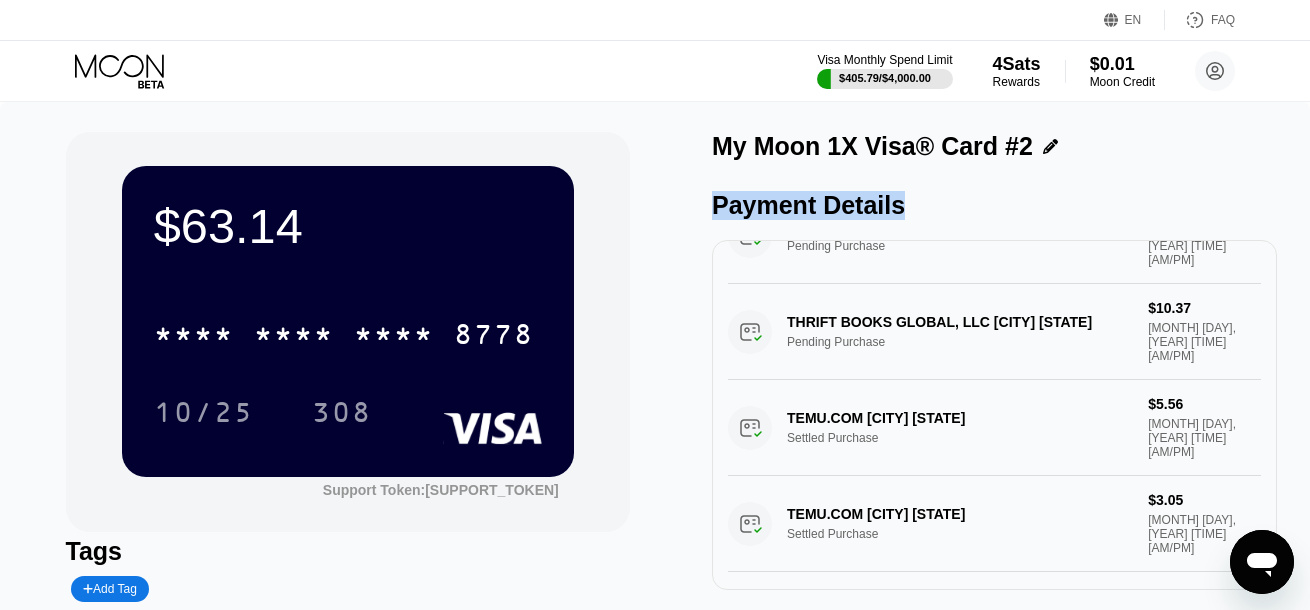 scroll, scrollTop: 131, scrollLeft: 0, axis: vertical 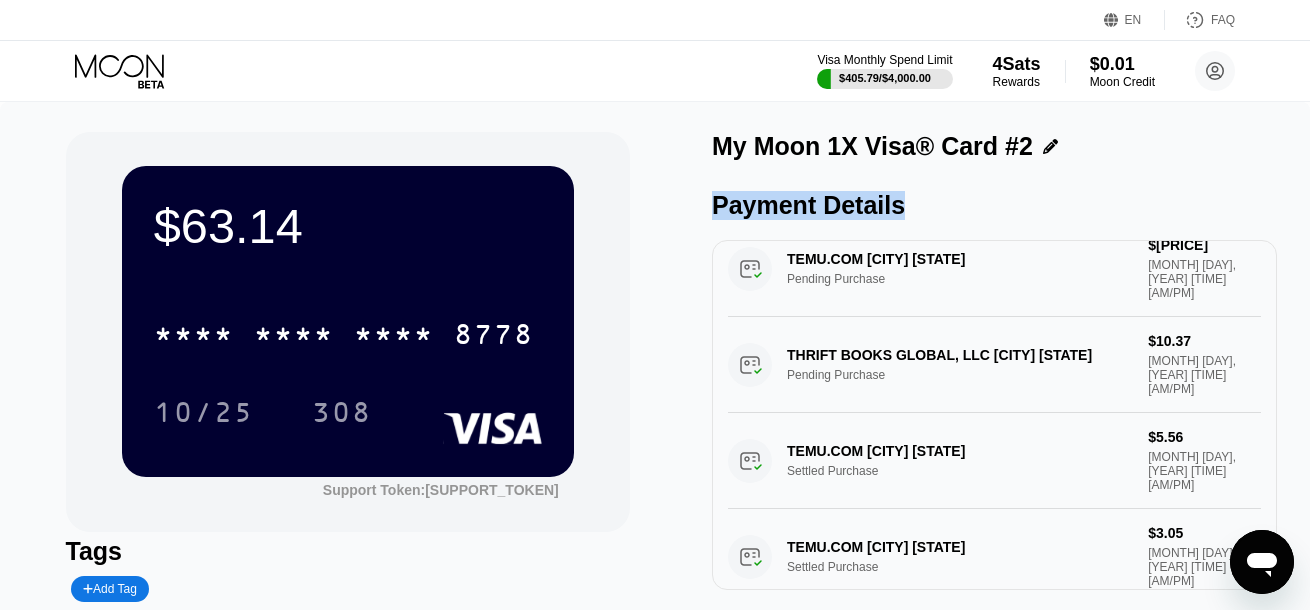 drag, startPoint x: 1178, startPoint y: 425, endPoint x: 1150, endPoint y: 425, distance: 28 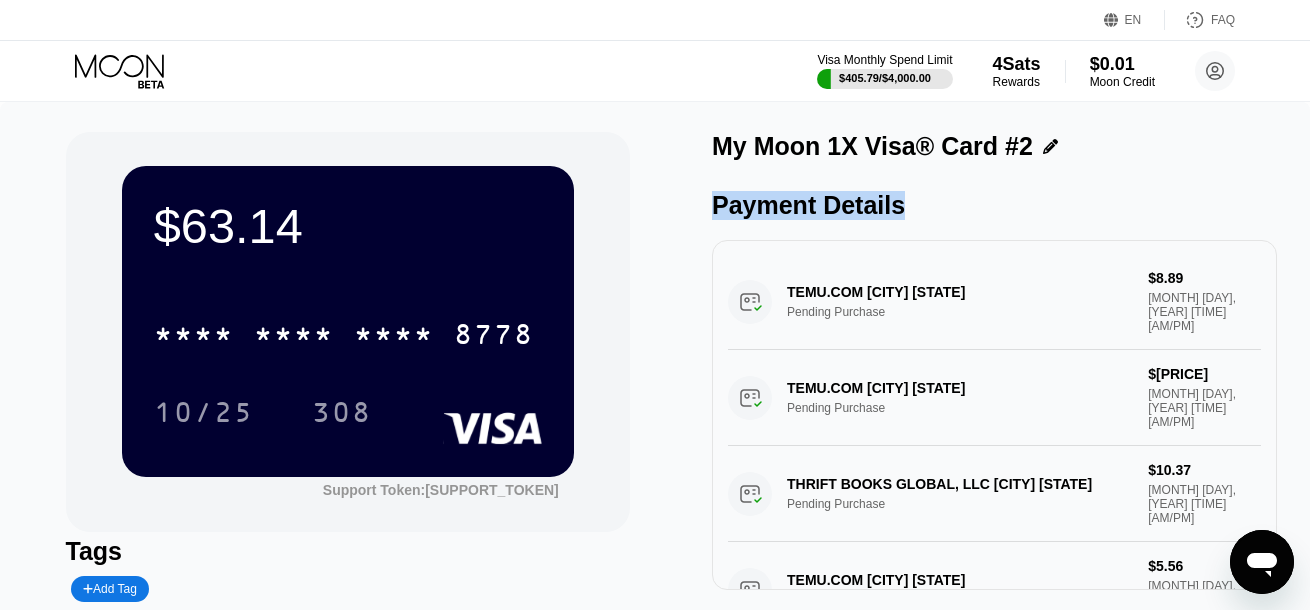 scroll, scrollTop: 0, scrollLeft: 0, axis: both 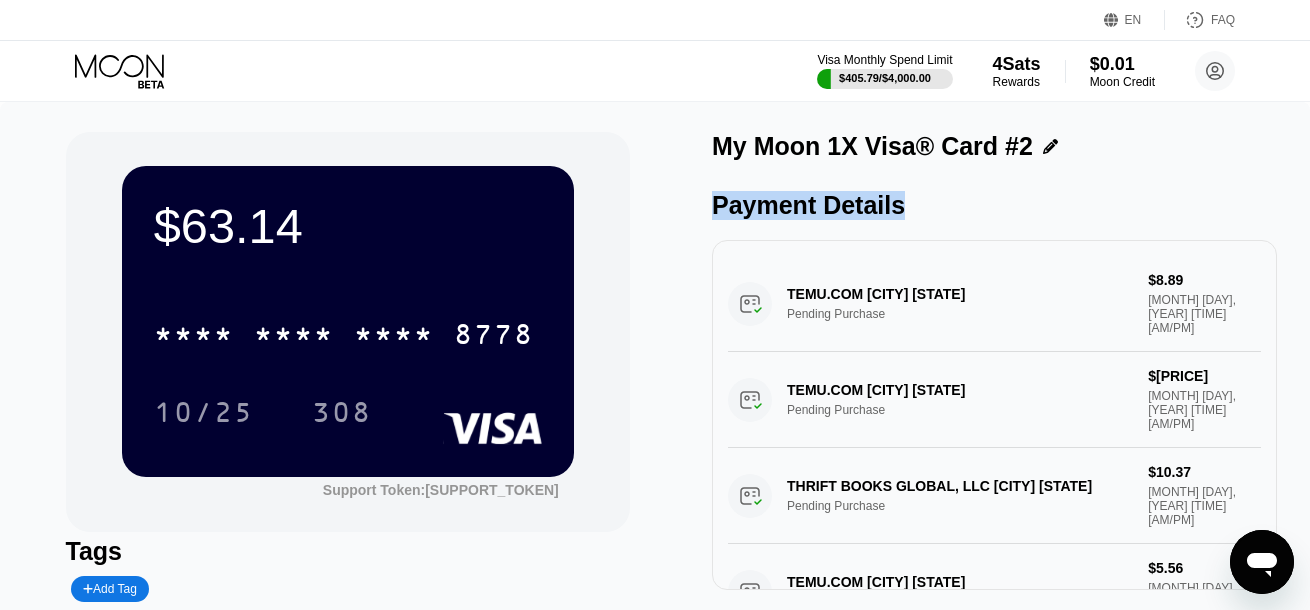 drag, startPoint x: 801, startPoint y: 412, endPoint x: 844, endPoint y: 416, distance: 43.185646 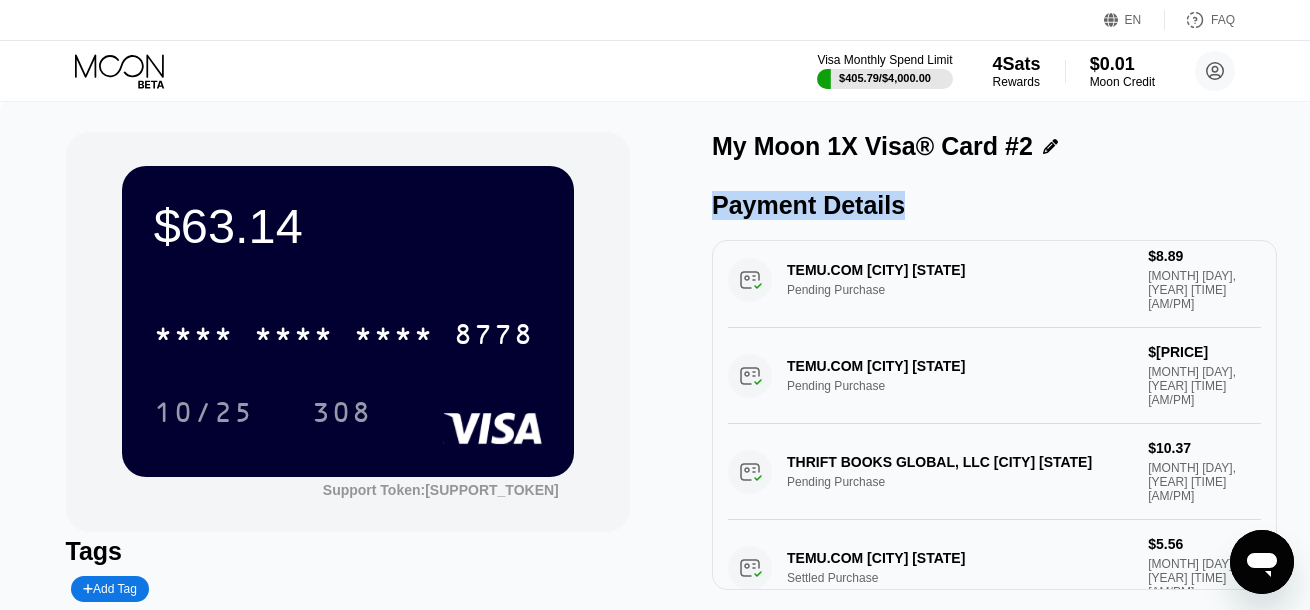 scroll, scrollTop: 0, scrollLeft: 0, axis: both 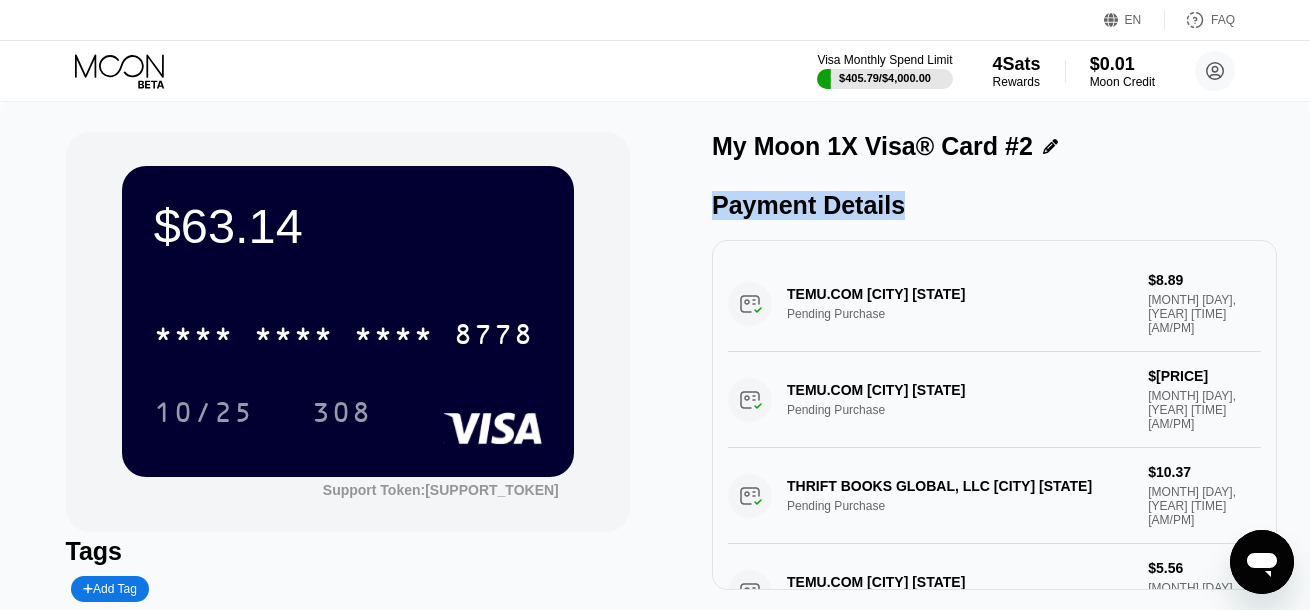click on "Payment Details" at bounding box center [994, 205] 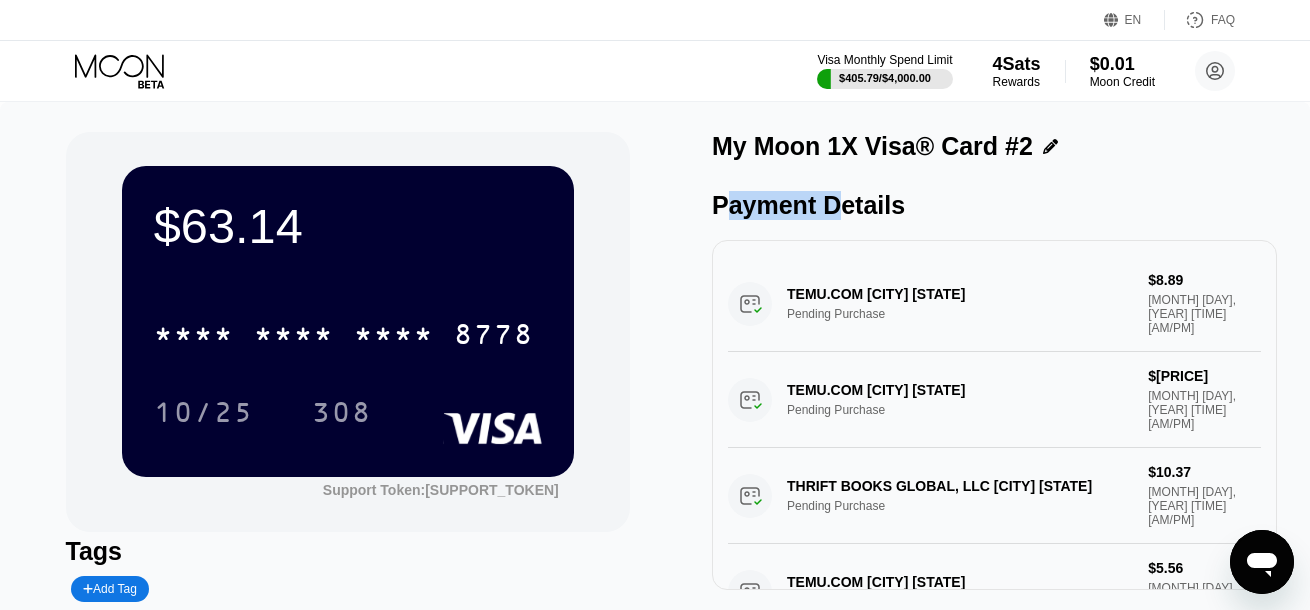drag, startPoint x: 734, startPoint y: 218, endPoint x: 948, endPoint y: 224, distance: 214.08409 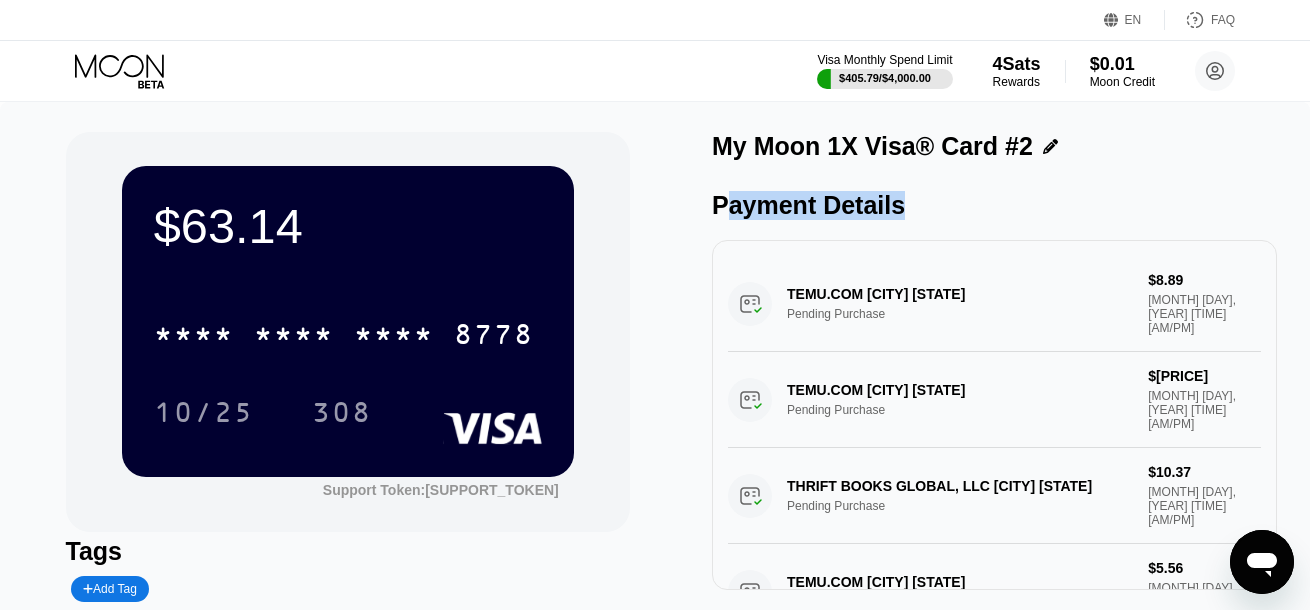 click on "Payment Details" at bounding box center [994, 205] 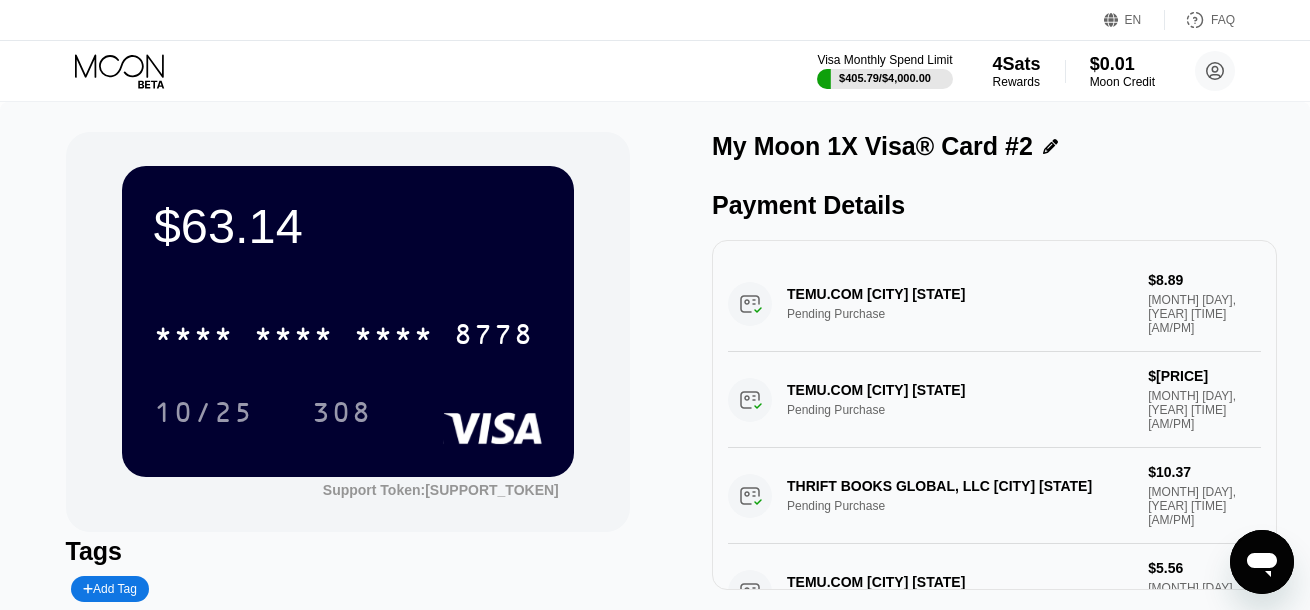 click 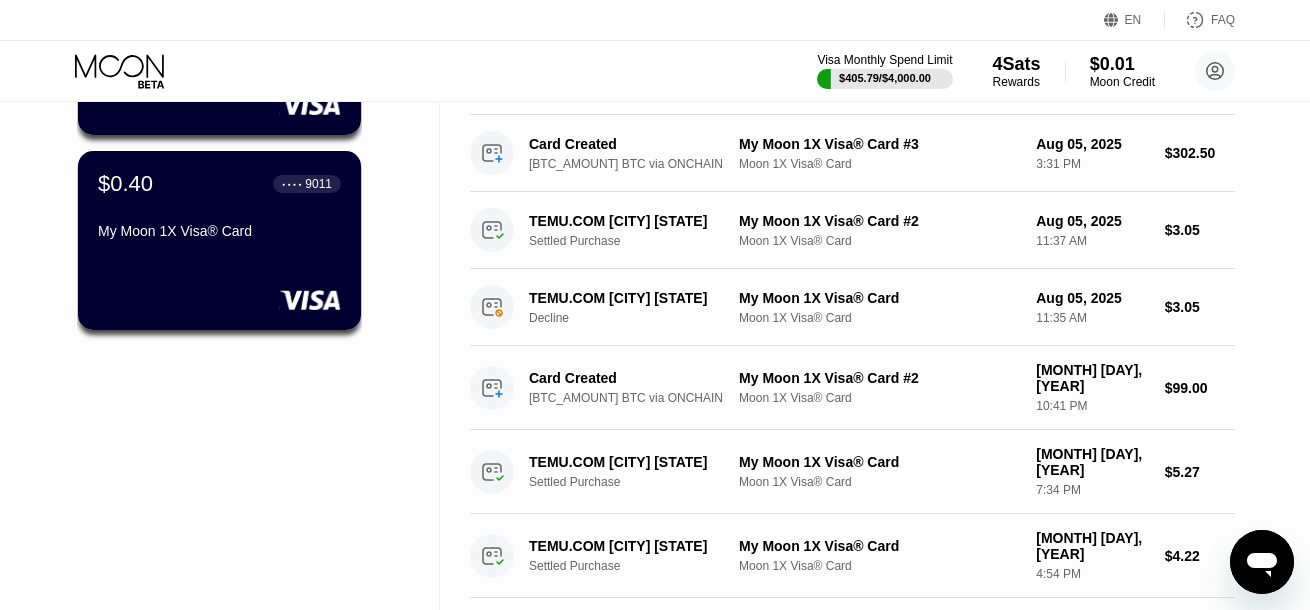 scroll, scrollTop: 400, scrollLeft: 0, axis: vertical 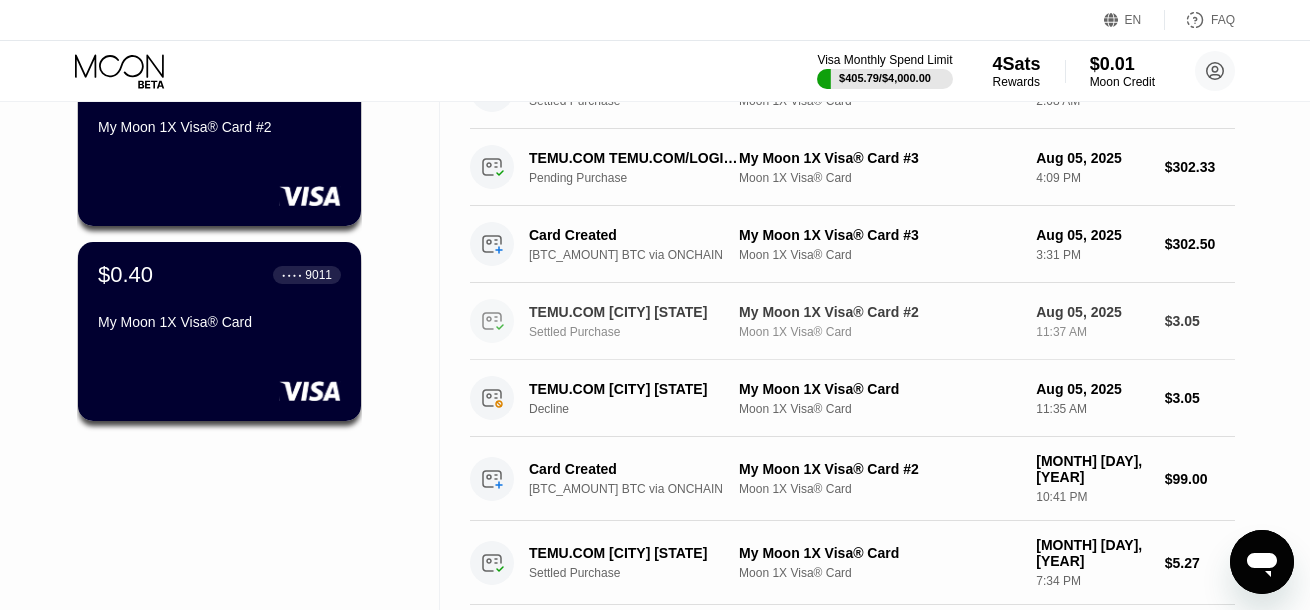 click on "$[PRICE] ● ● ● ● [LAST_FOUR] My Moon 1X Visa® Card" at bounding box center [219, 331] 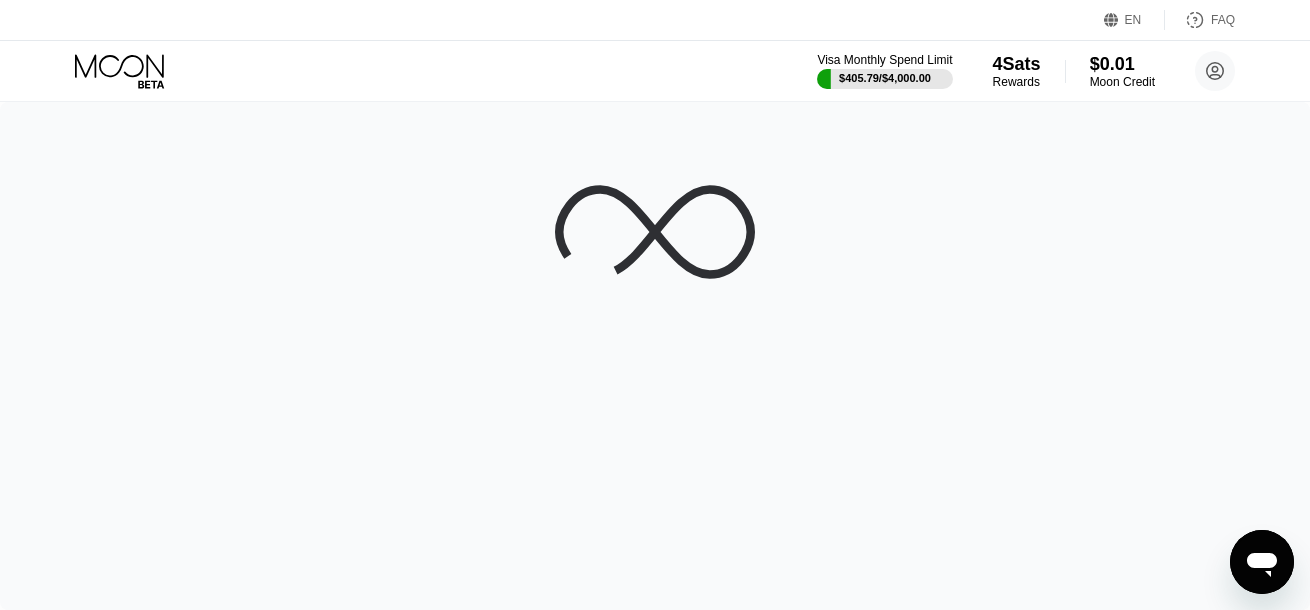 scroll, scrollTop: 0, scrollLeft: 0, axis: both 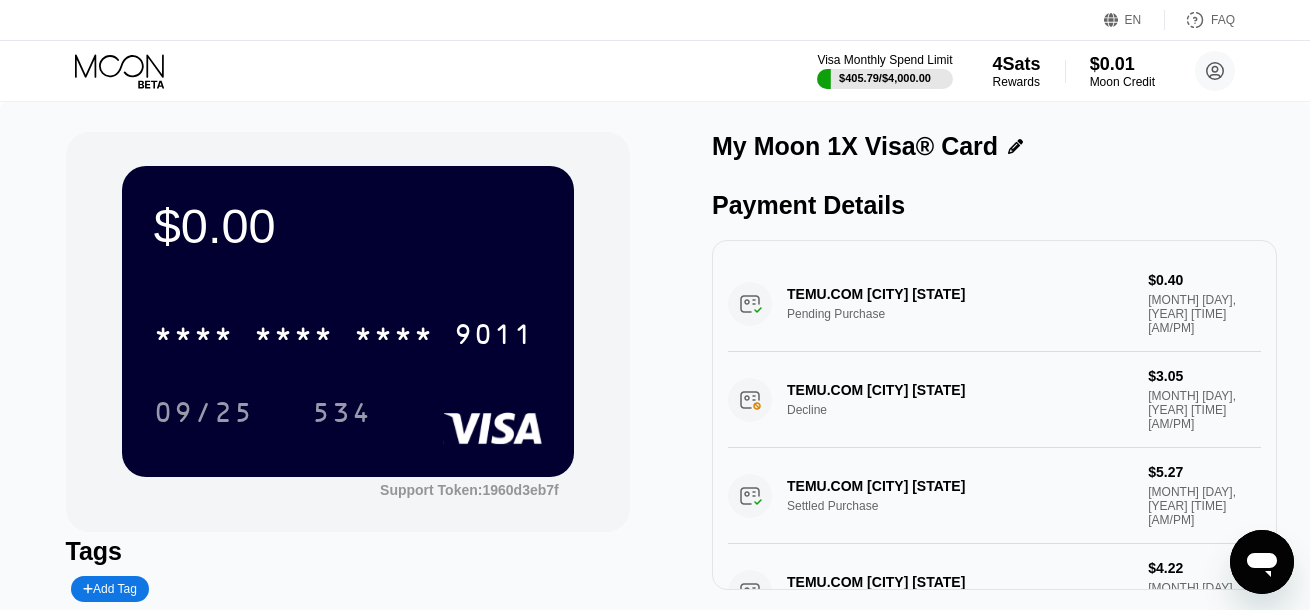 drag, startPoint x: 794, startPoint y: 323, endPoint x: 889, endPoint y: 323, distance: 95 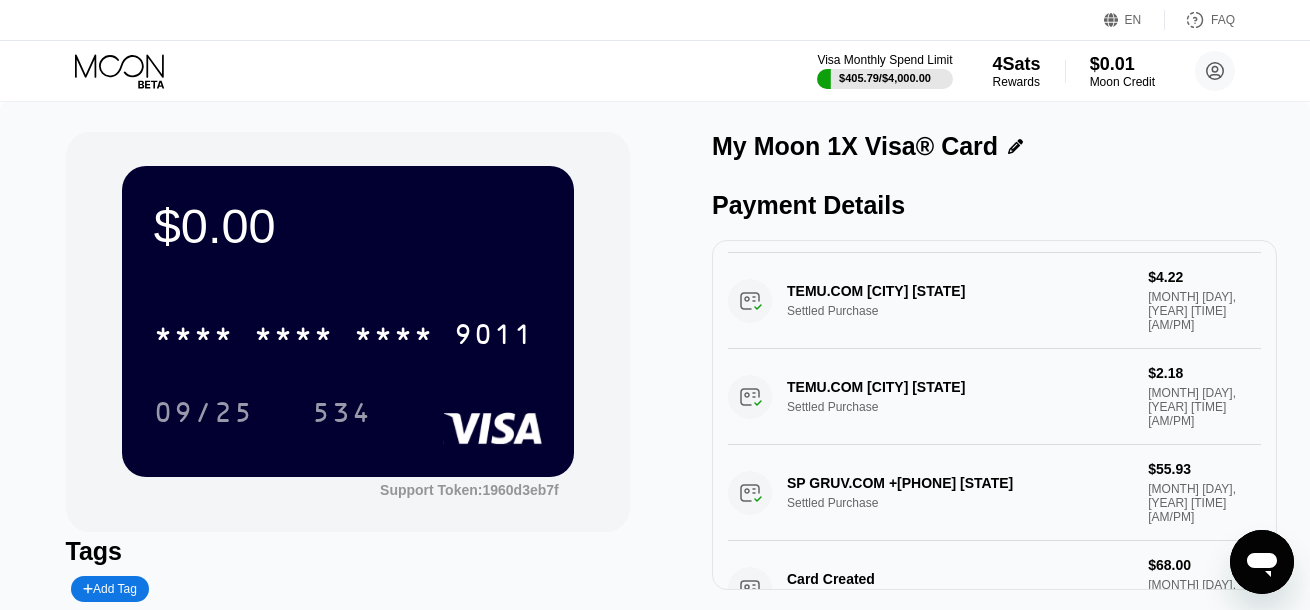 scroll, scrollTop: 308, scrollLeft: 0, axis: vertical 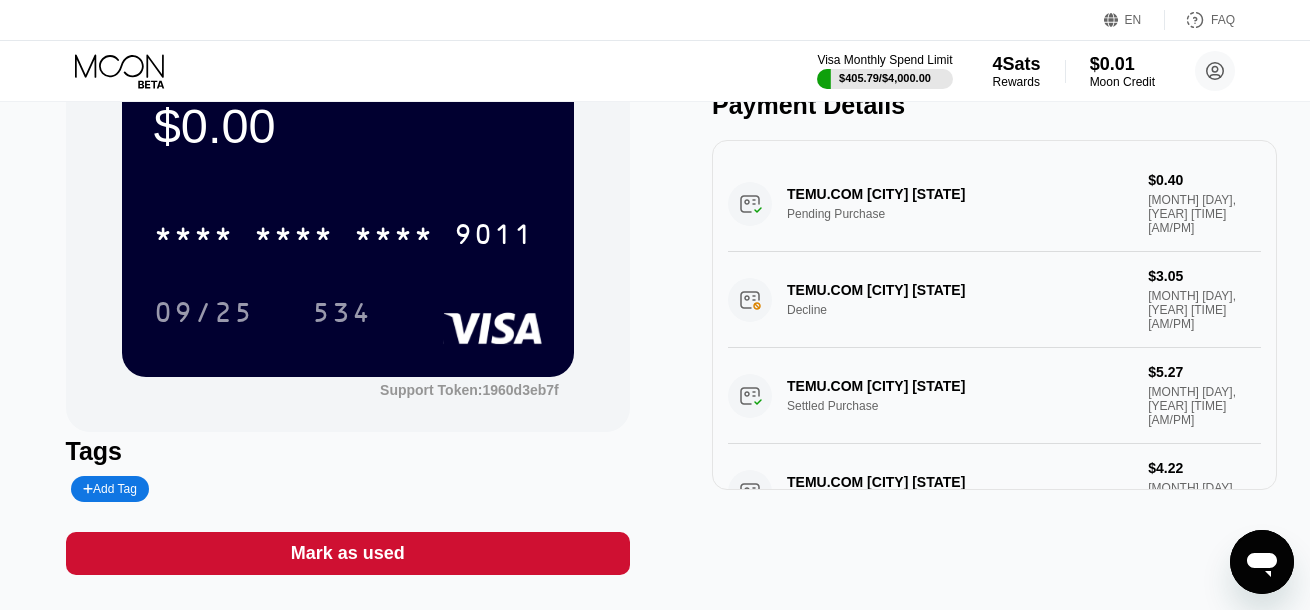 drag, startPoint x: 1144, startPoint y: 213, endPoint x: 1205, endPoint y: 217, distance: 61.13101 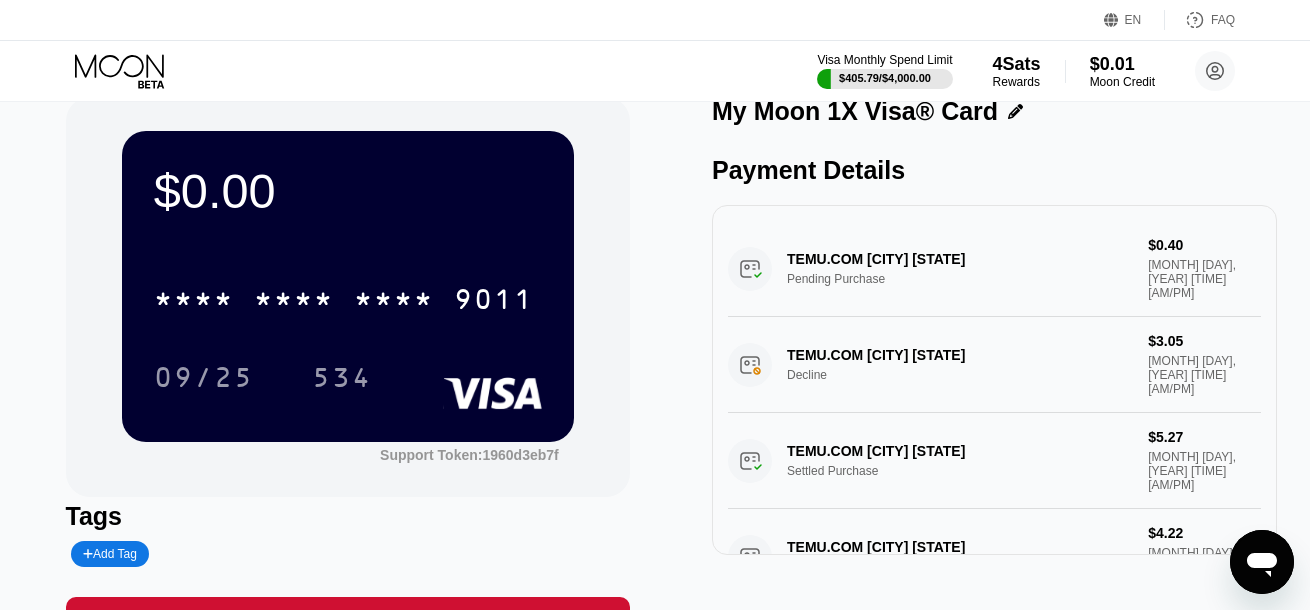 scroll, scrollTop: 0, scrollLeft: 0, axis: both 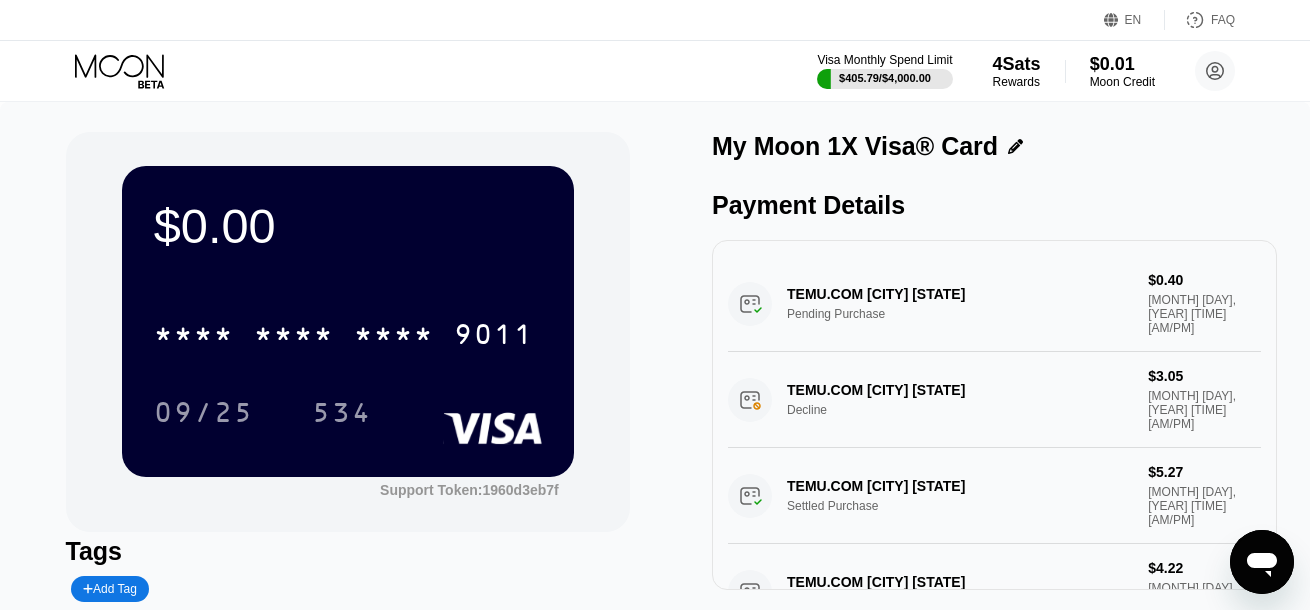 drag, startPoint x: 801, startPoint y: 292, endPoint x: 883, endPoint y: 293, distance: 82.006096 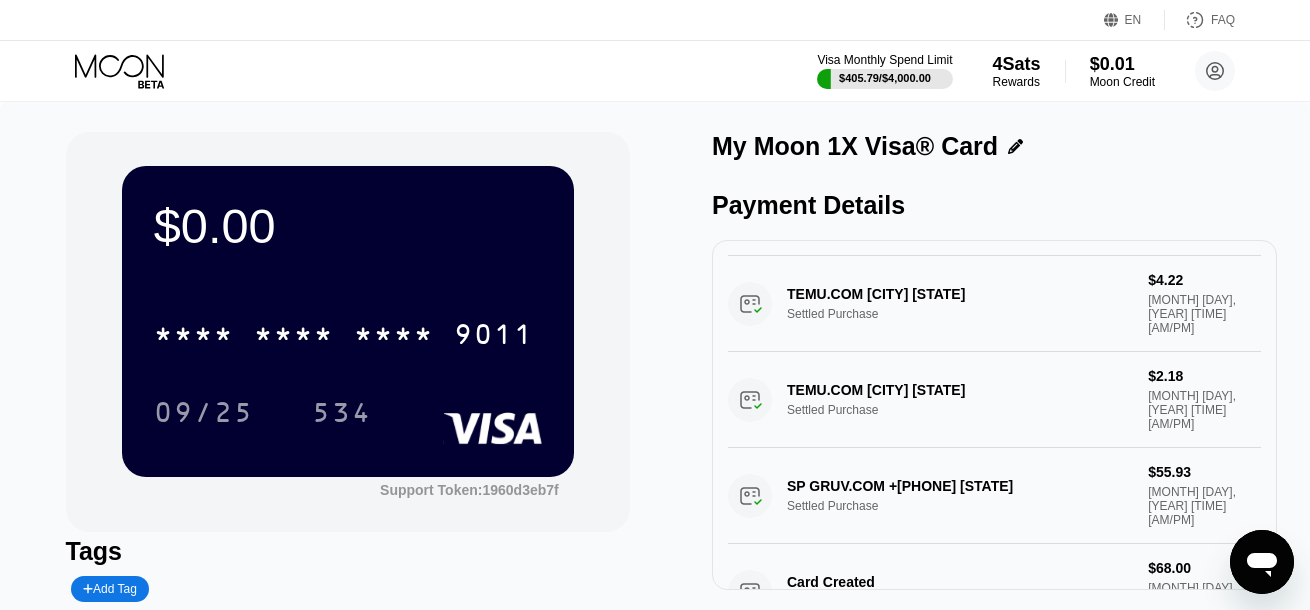 scroll, scrollTop: 308, scrollLeft: 0, axis: vertical 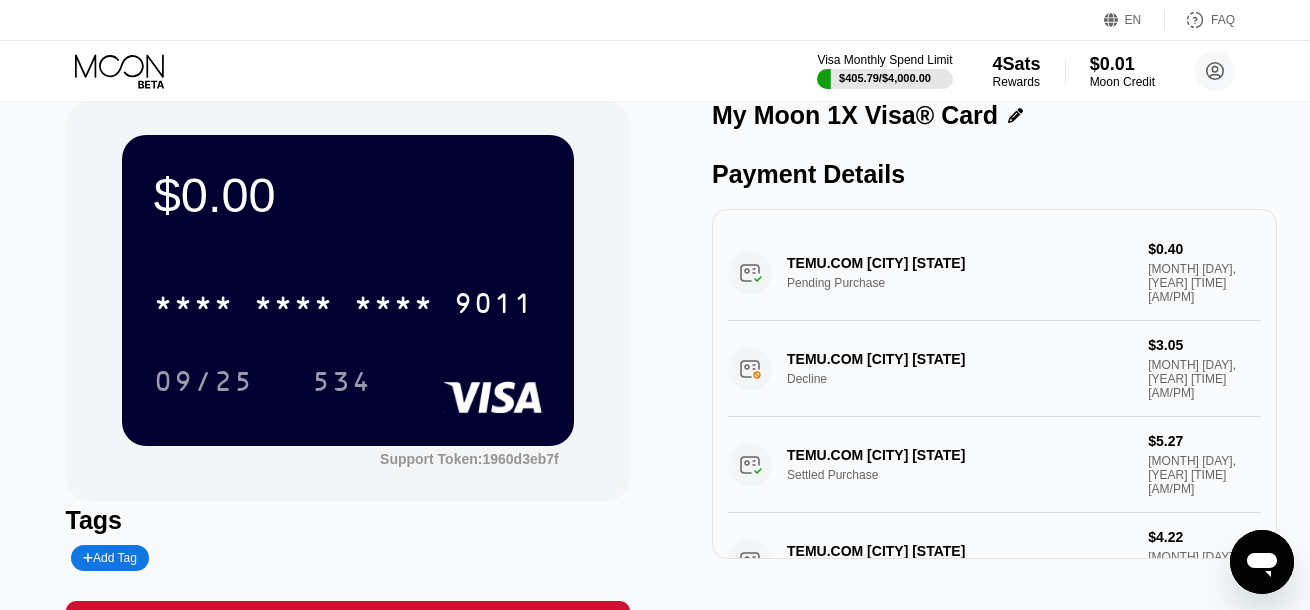 click 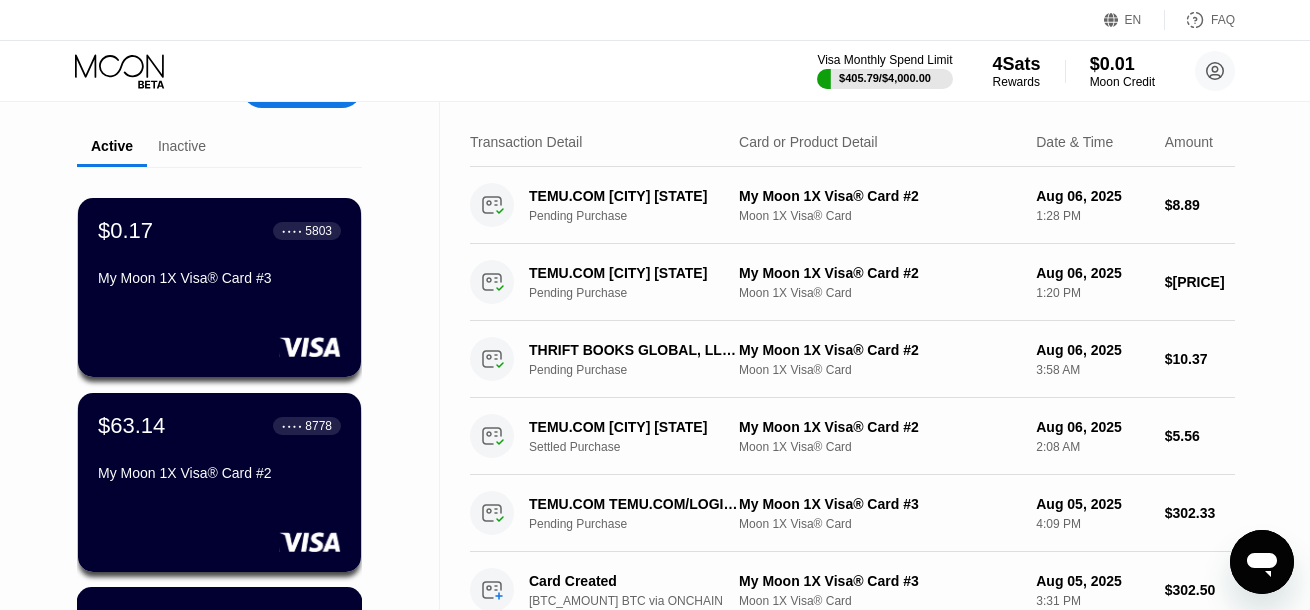 scroll, scrollTop: 0, scrollLeft: 0, axis: both 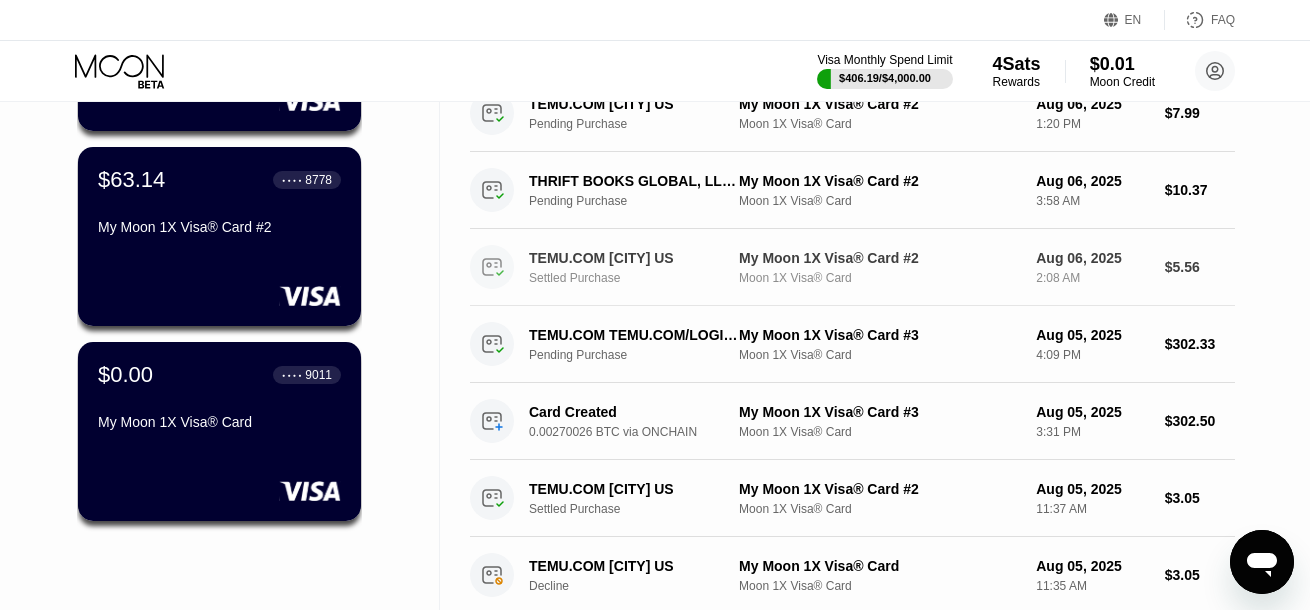 click on "Settled Purchase" at bounding box center [643, 278] 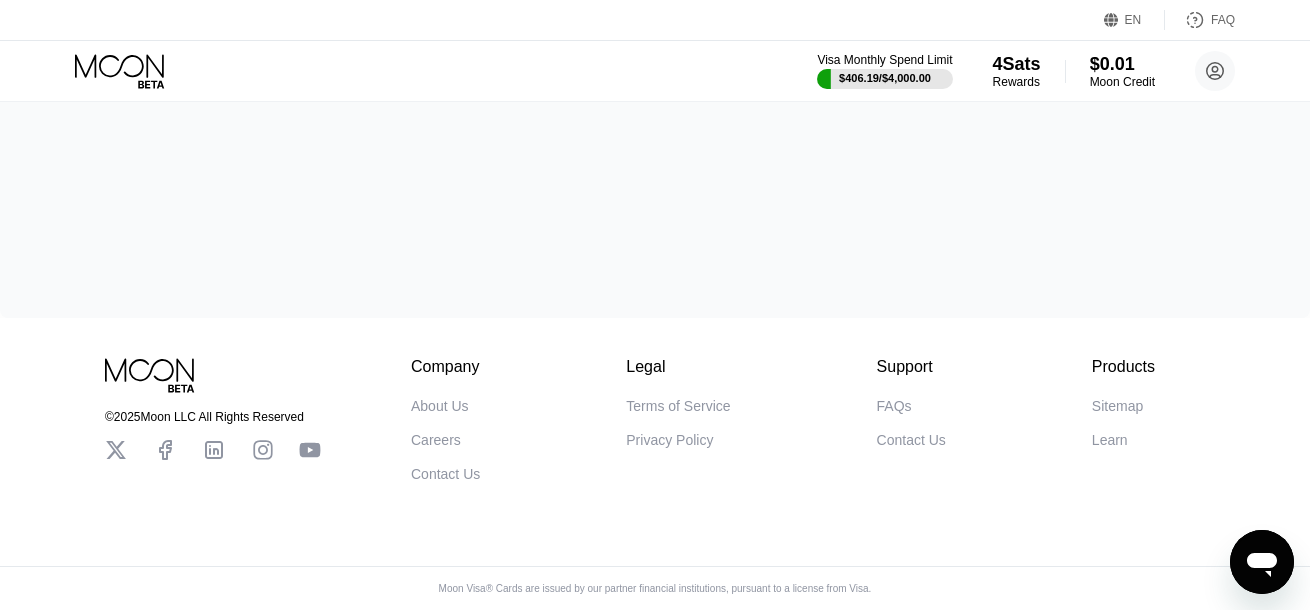 scroll, scrollTop: 0, scrollLeft: 0, axis: both 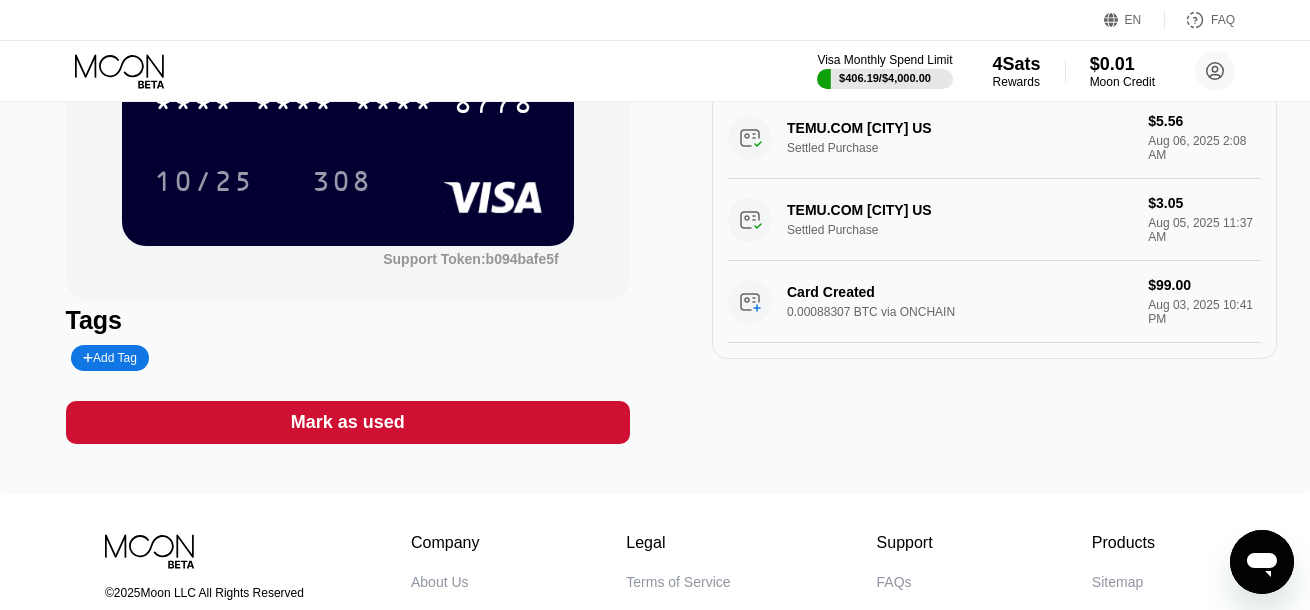 drag, startPoint x: 782, startPoint y: 278, endPoint x: 933, endPoint y: 279, distance: 151.00331 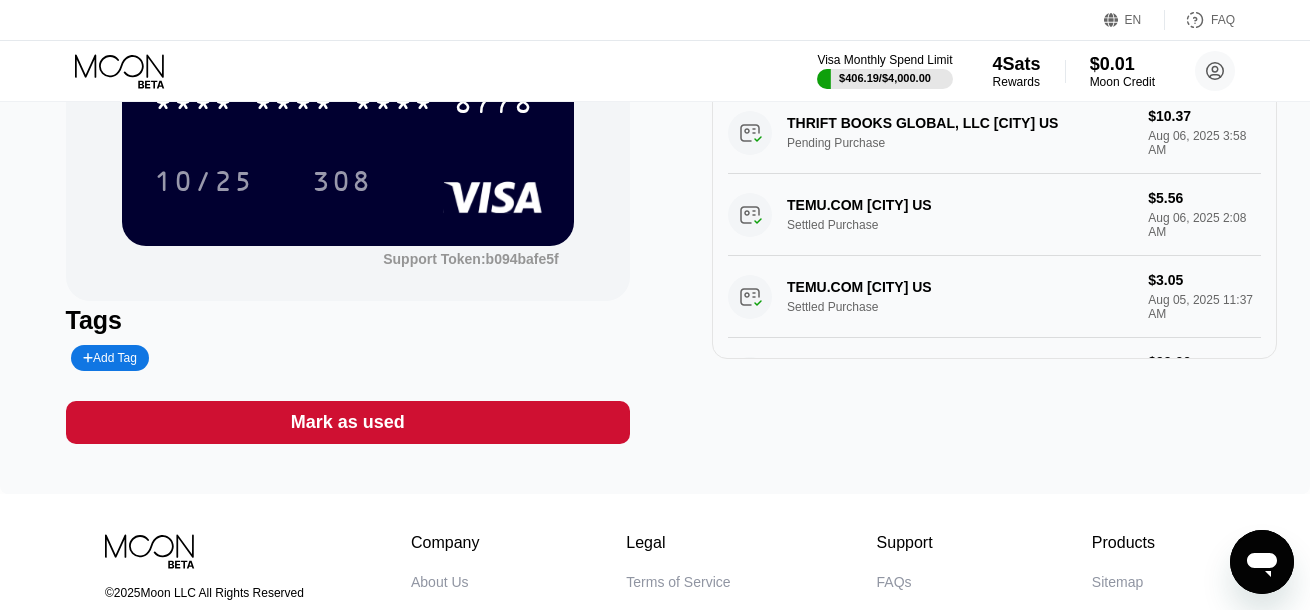 scroll, scrollTop: 0, scrollLeft: 0, axis: both 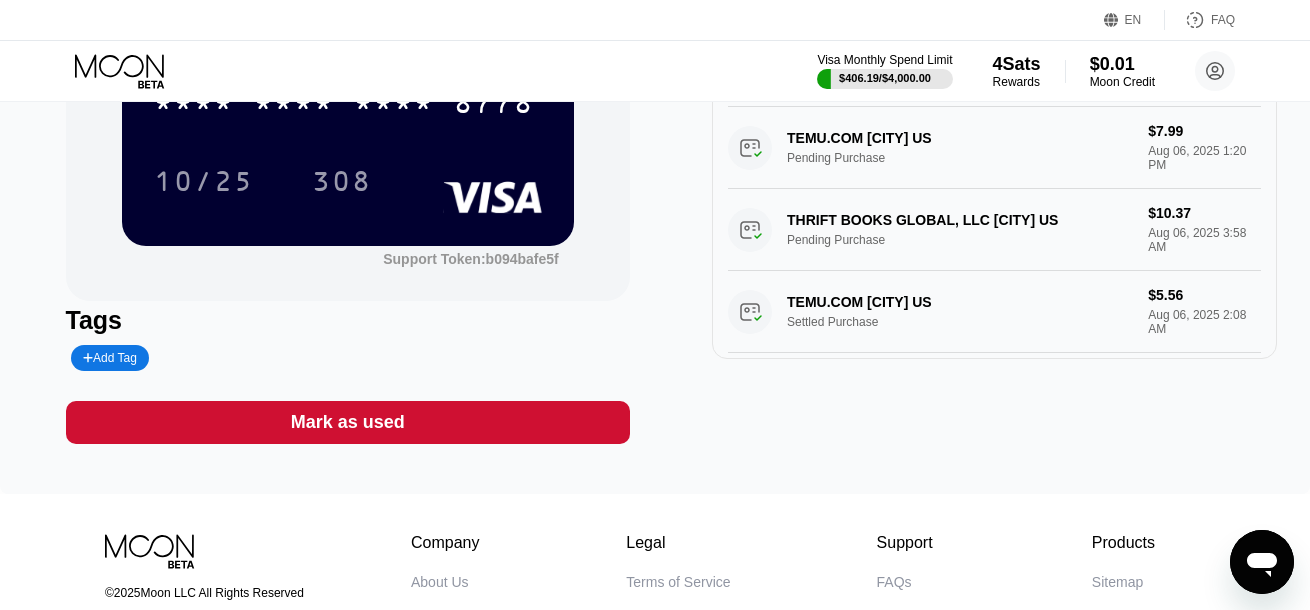 drag, startPoint x: 821, startPoint y: 266, endPoint x: 869, endPoint y: 267, distance: 48.010414 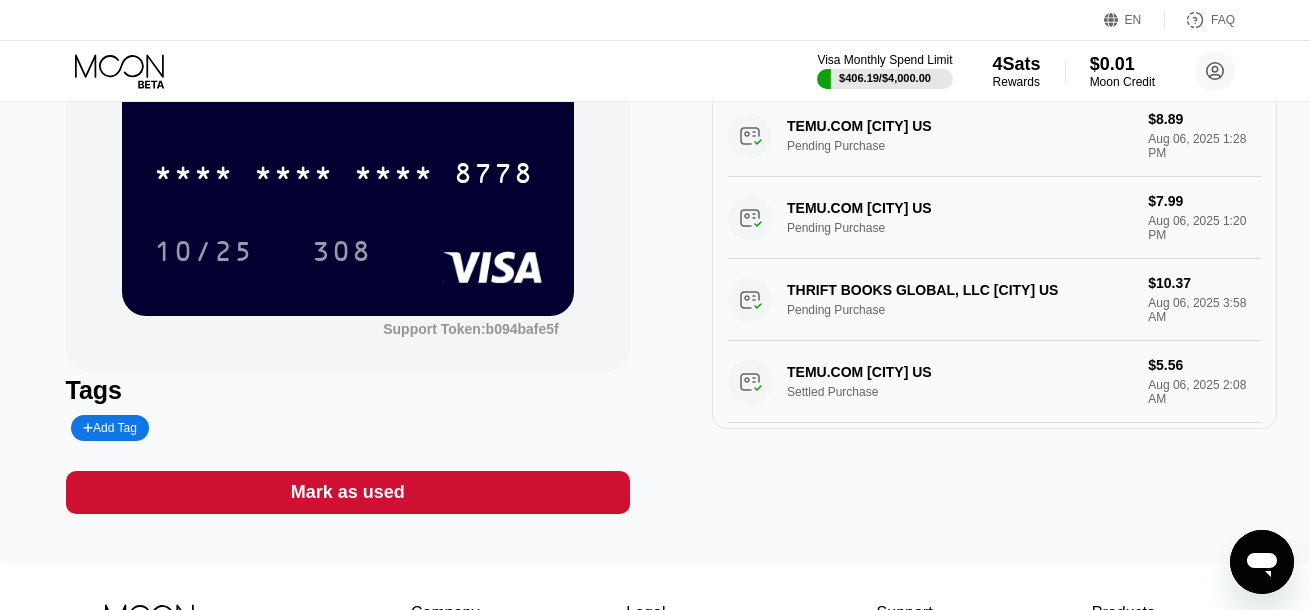 scroll 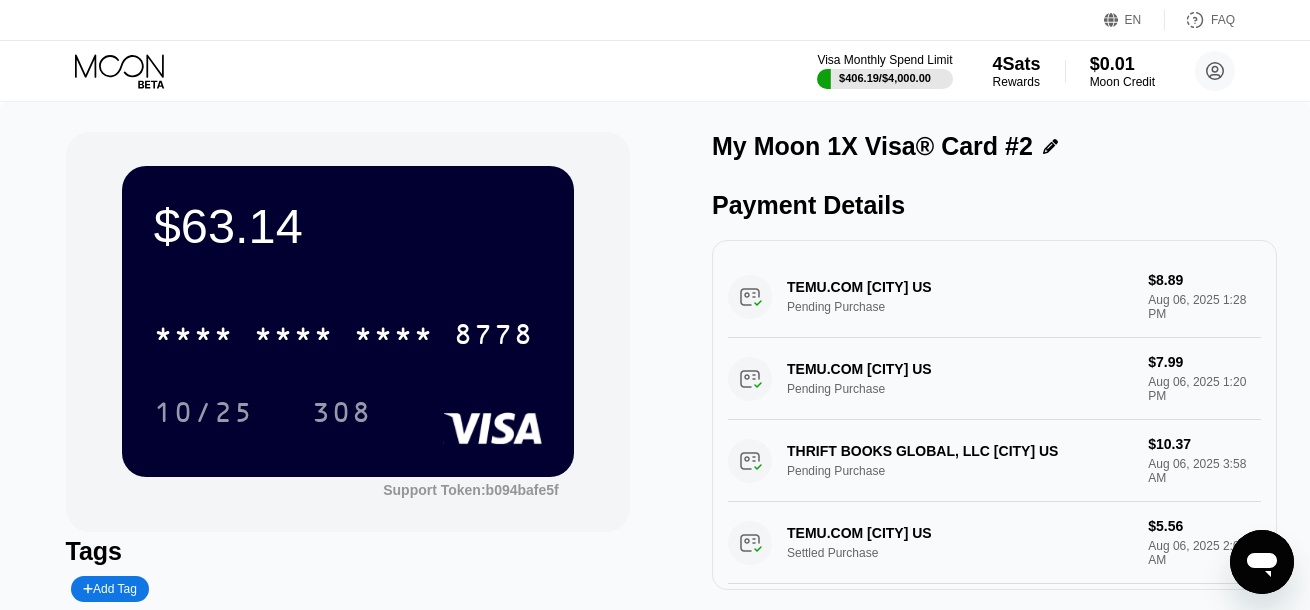 drag, startPoint x: 762, startPoint y: 212, endPoint x: 893, endPoint y: 216, distance: 131.06105 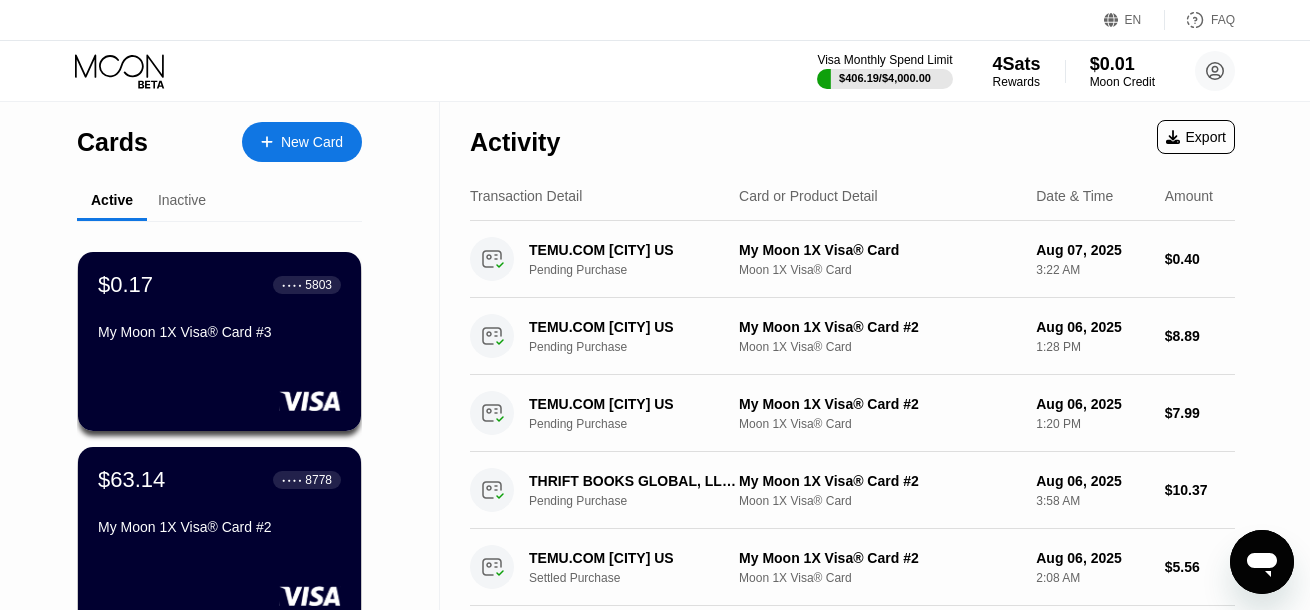 click on "My Moon 1X Visa® Card #3" at bounding box center (219, 332) 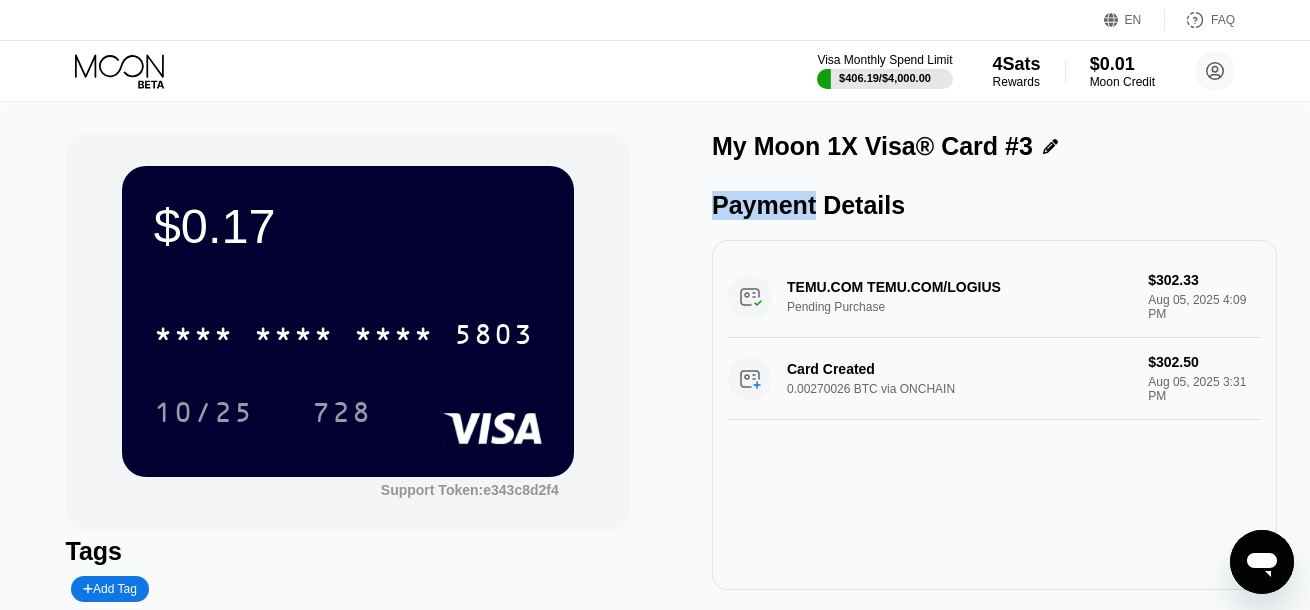 click on "Payment Details" at bounding box center [994, 205] 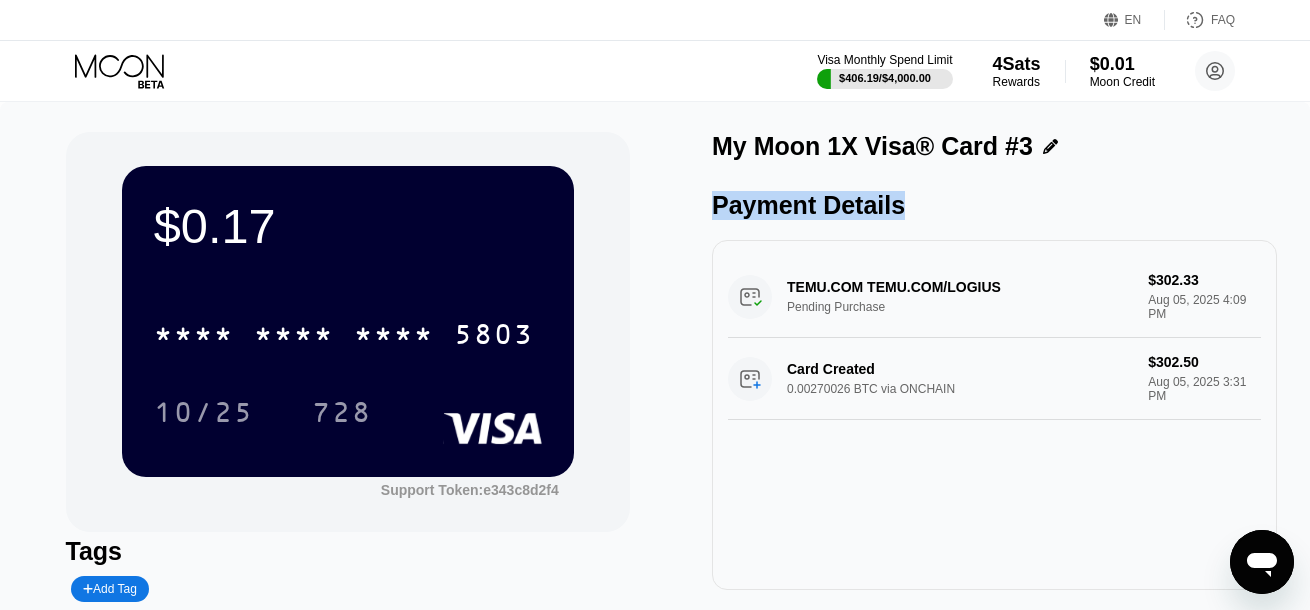 click on "Payment Details" at bounding box center [994, 205] 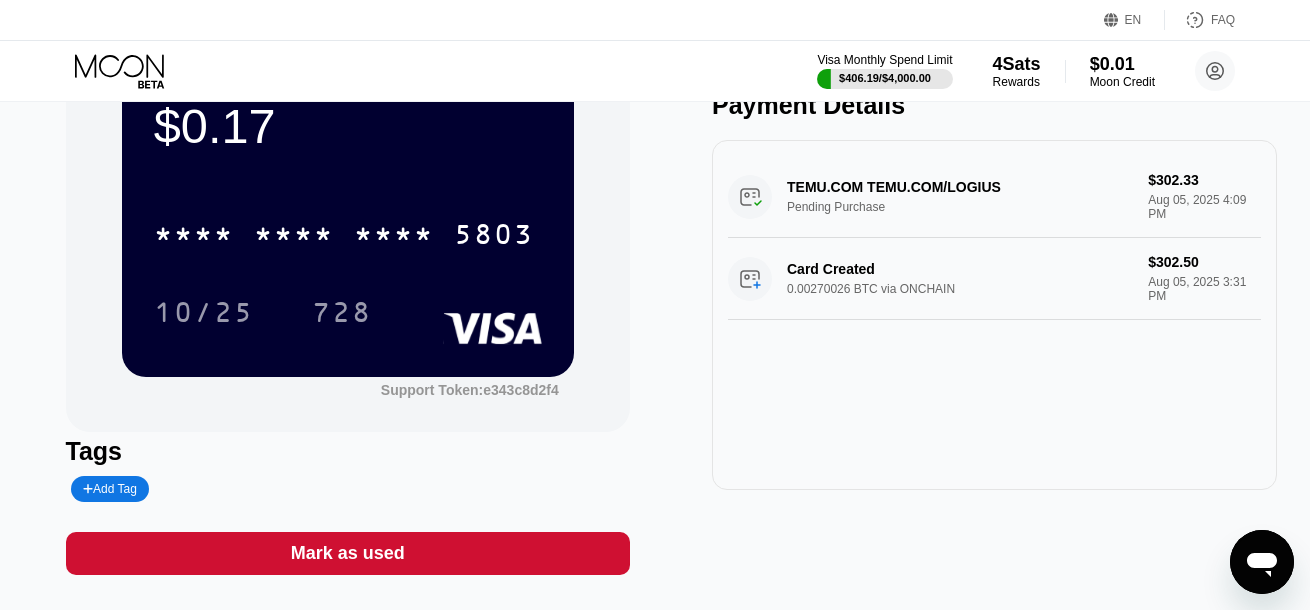scroll, scrollTop: 0, scrollLeft: 0, axis: both 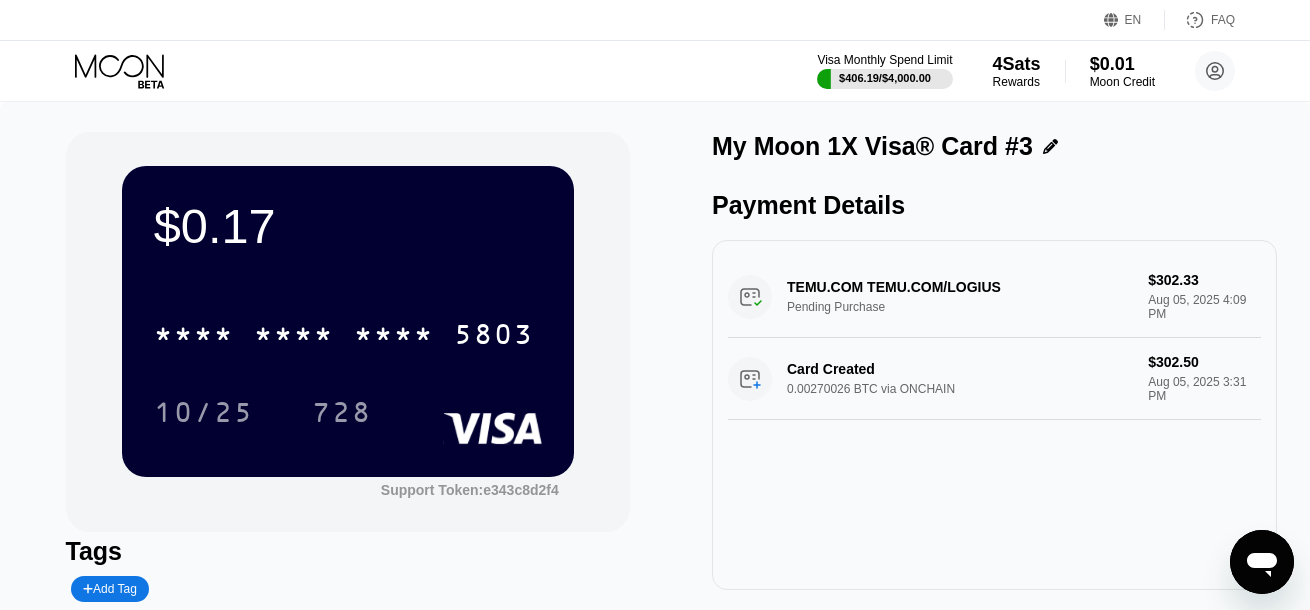 click on "$0.17 * * * * * * * * * * * * 5803 10/25 728 Support Token:  e343c8d2f4 Tags  Add Tag Mark as used My Moon 1X Visa® Card #3 Payment Details TEMU.COM                 TEMU.COM/LOGIUS Pending Purchase $302.33 Aug 05, 2025 4:09 PM Card Created 0.00270026 BTC via ONCHAIN $302.50 Aug 05, 2025 3:31 PM" at bounding box center (655, 403) 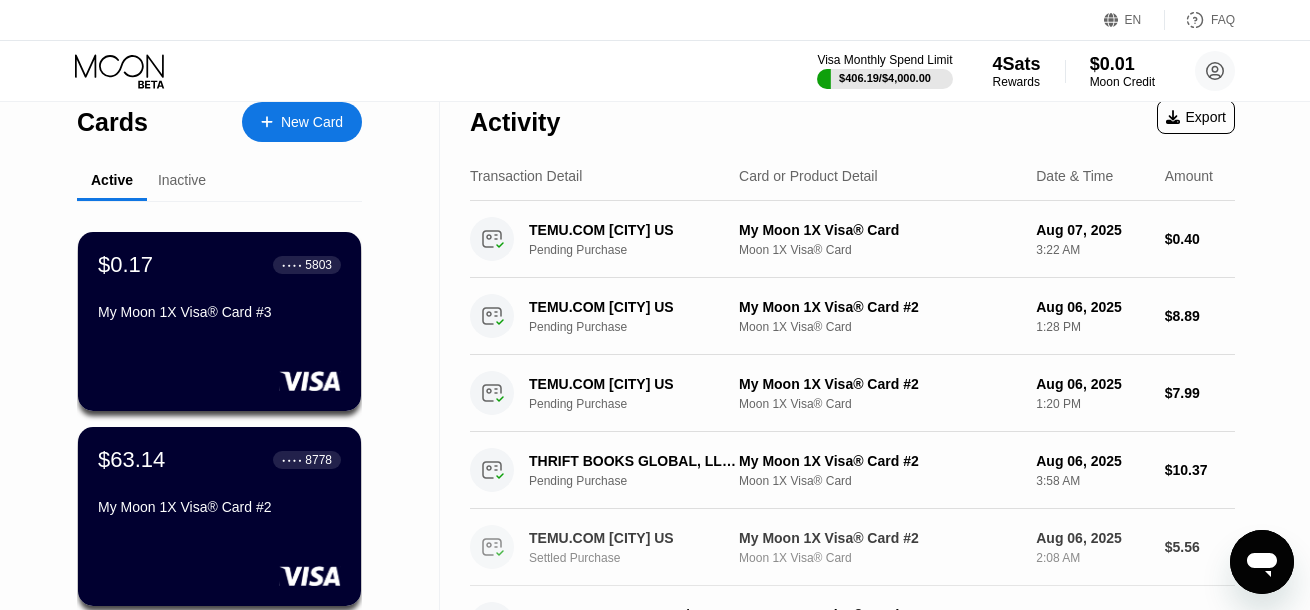 scroll, scrollTop: 0, scrollLeft: 0, axis: both 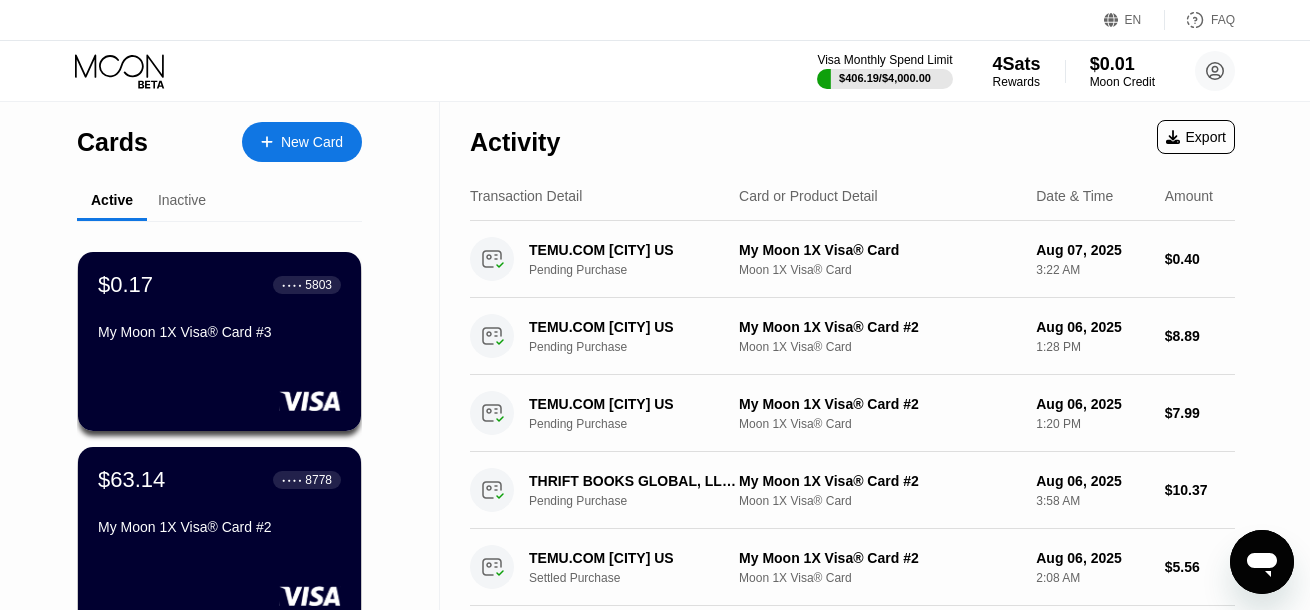 click on "Inactive" at bounding box center (182, 200) 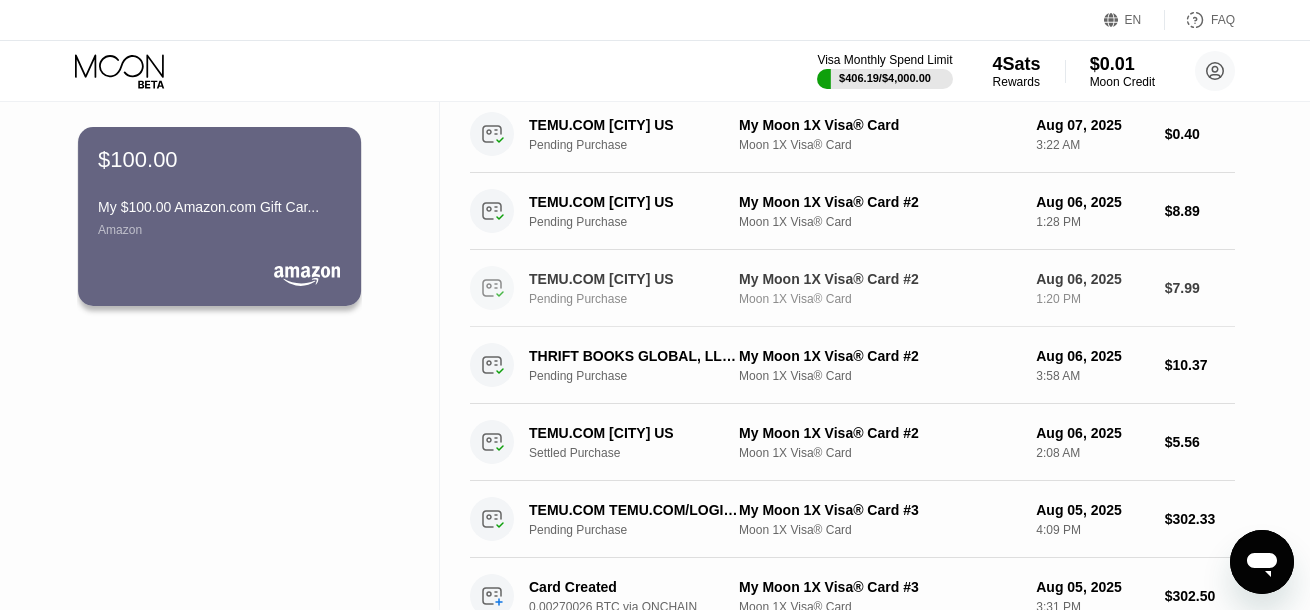 scroll, scrollTop: 0, scrollLeft: 0, axis: both 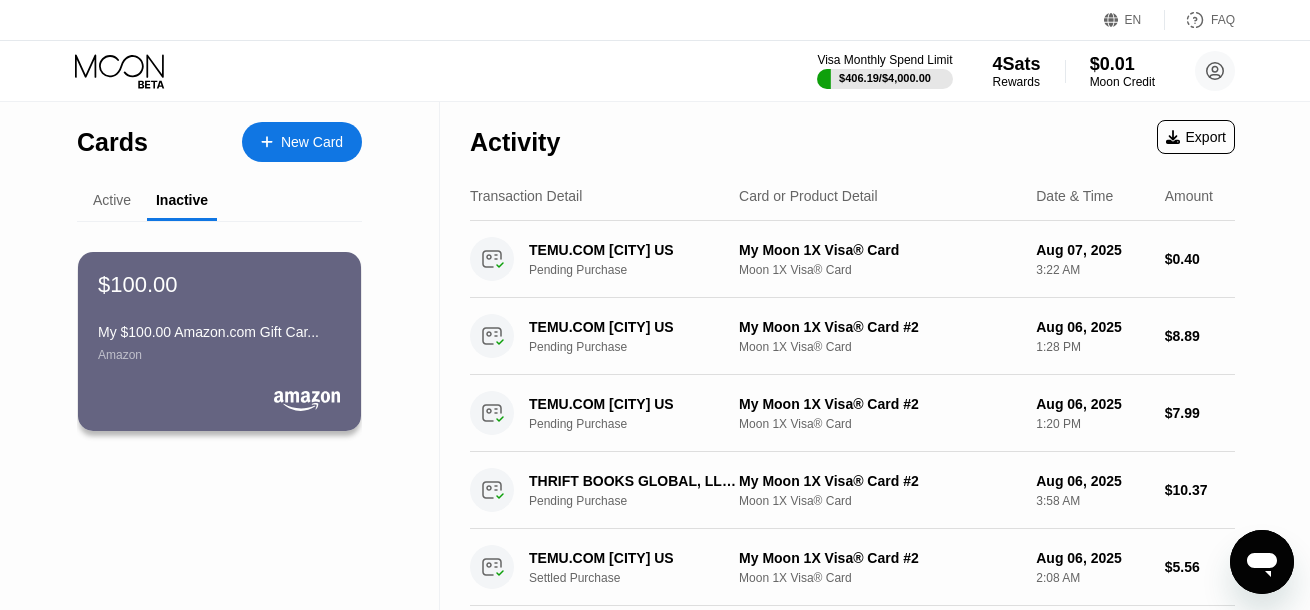 click on "Active" at bounding box center (112, 200) 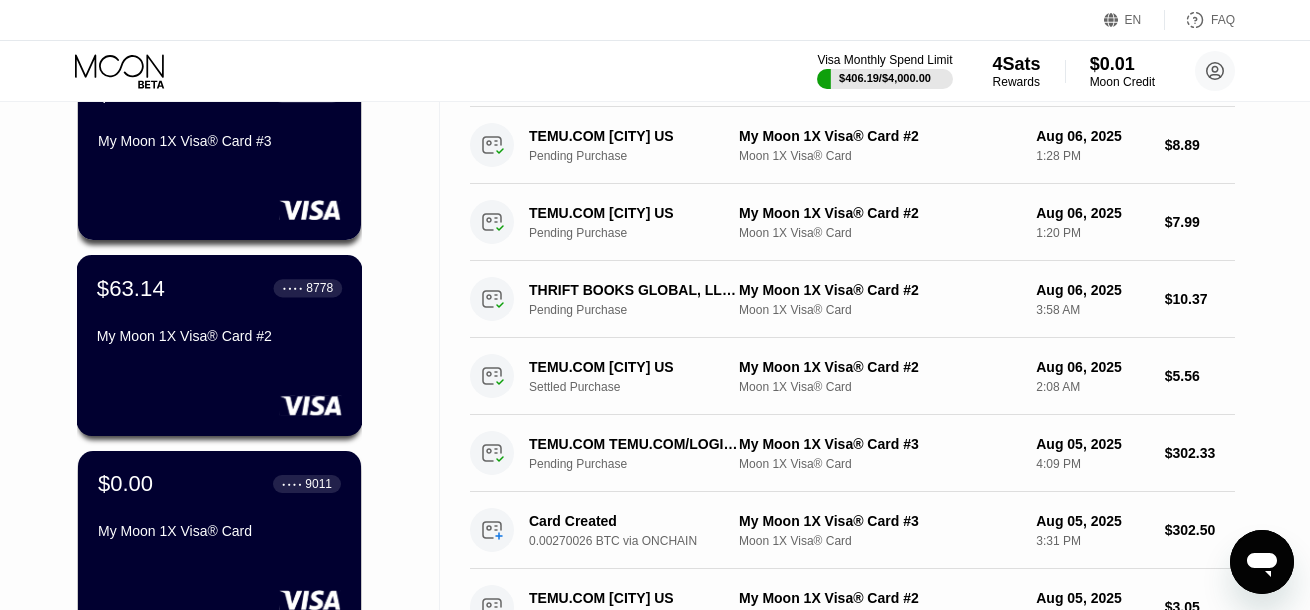 scroll, scrollTop: 200, scrollLeft: 0, axis: vertical 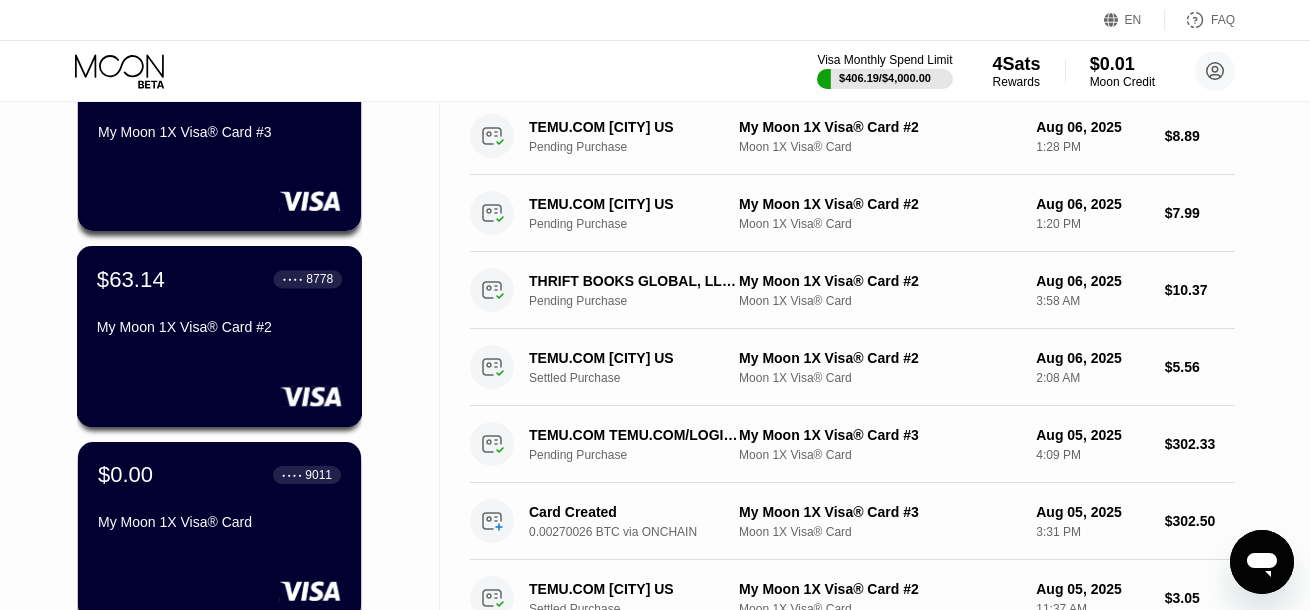 click on "My Moon 1X Visa® Card #2" at bounding box center [219, 327] 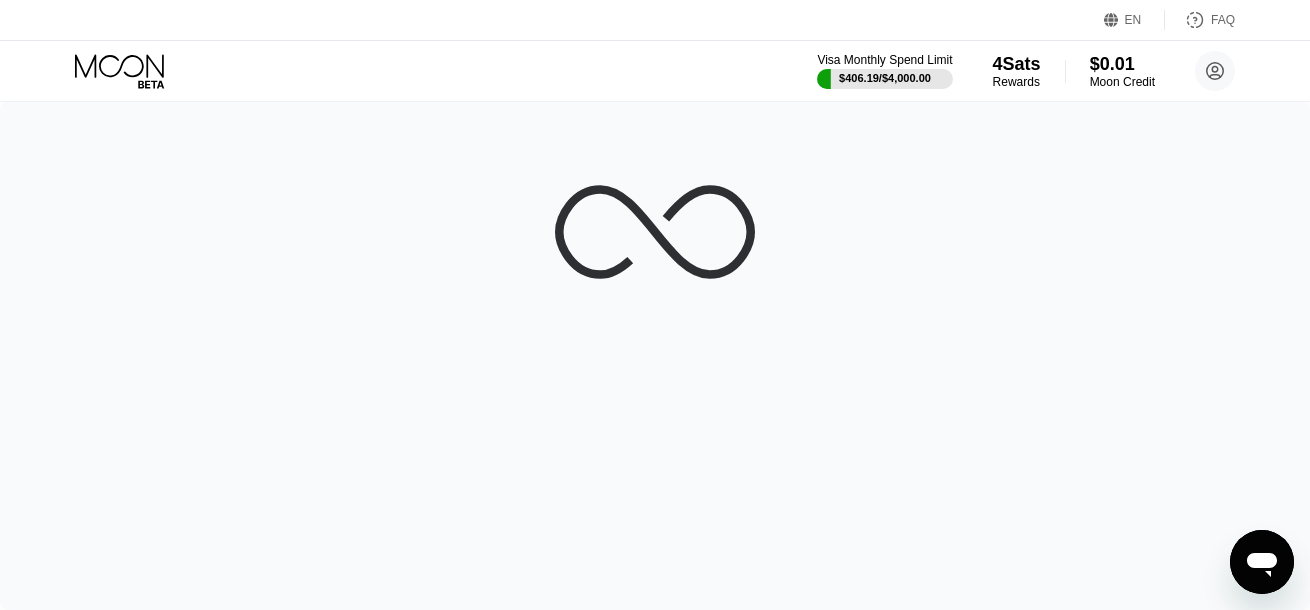 scroll, scrollTop: 0, scrollLeft: 0, axis: both 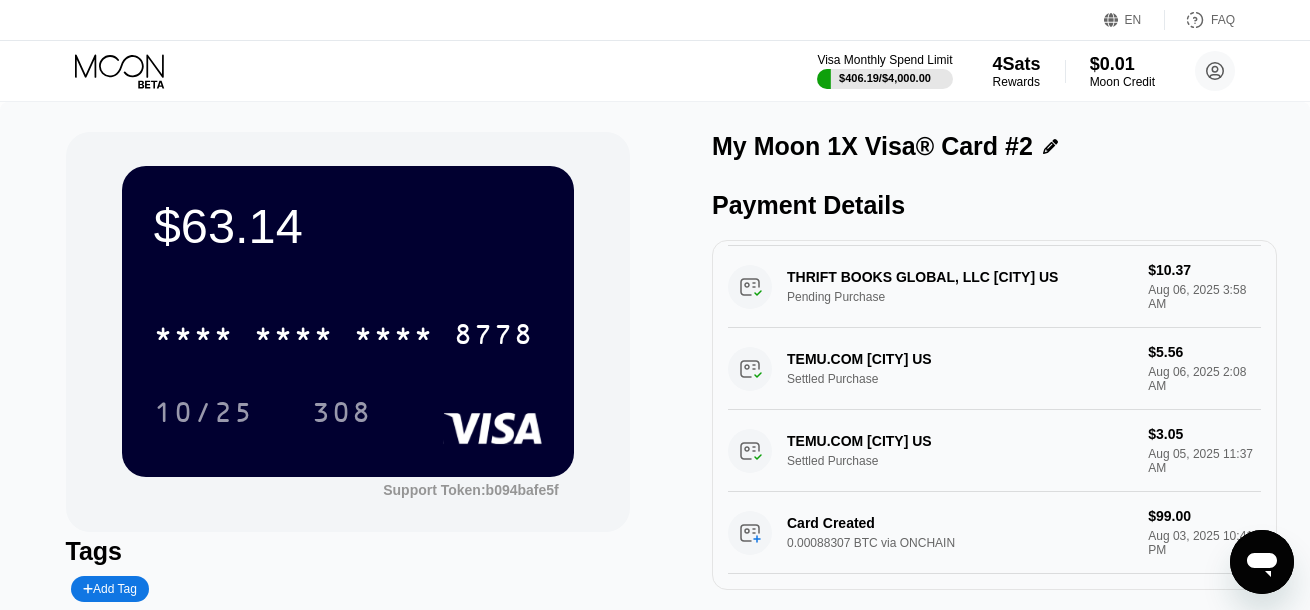 drag, startPoint x: 1182, startPoint y: 414, endPoint x: 1139, endPoint y: 412, distance: 43.046486 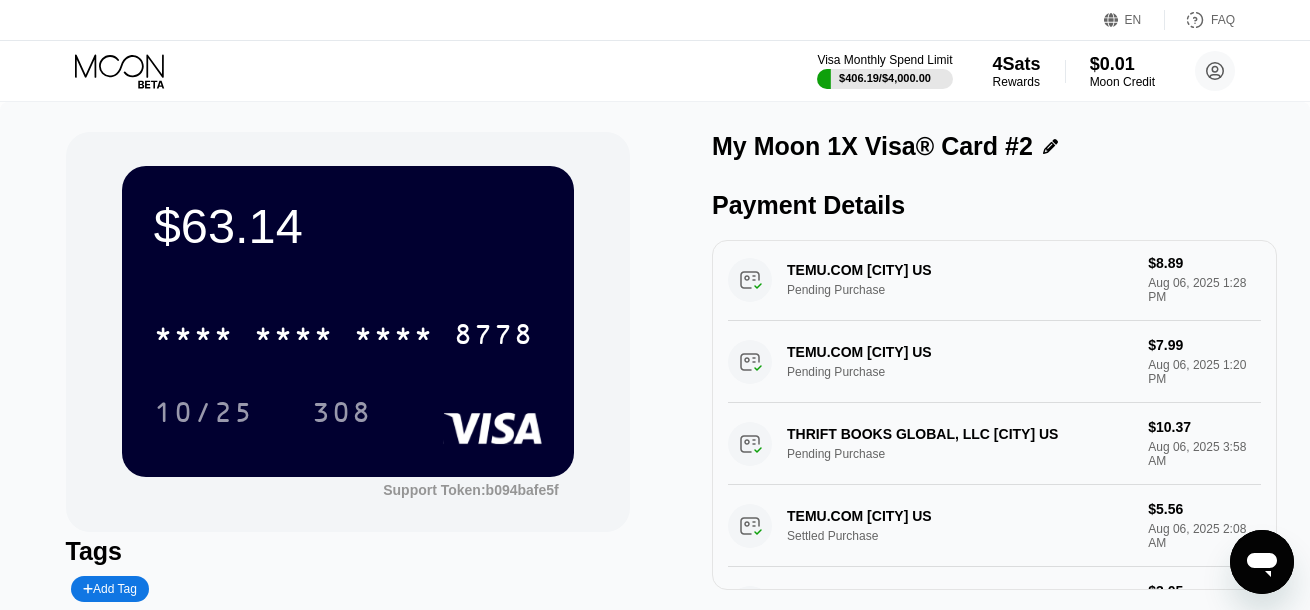 scroll, scrollTop: 0, scrollLeft: 0, axis: both 